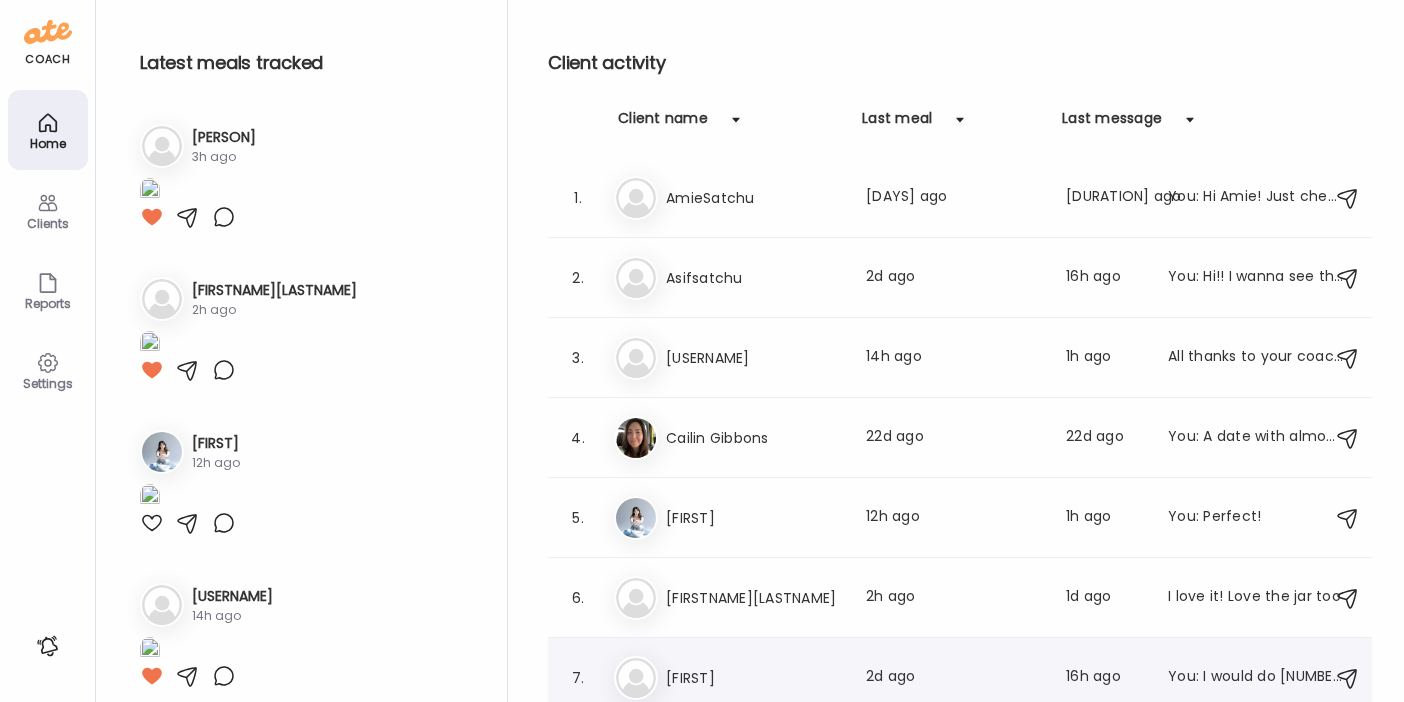 scroll, scrollTop: 0, scrollLeft: 0, axis: both 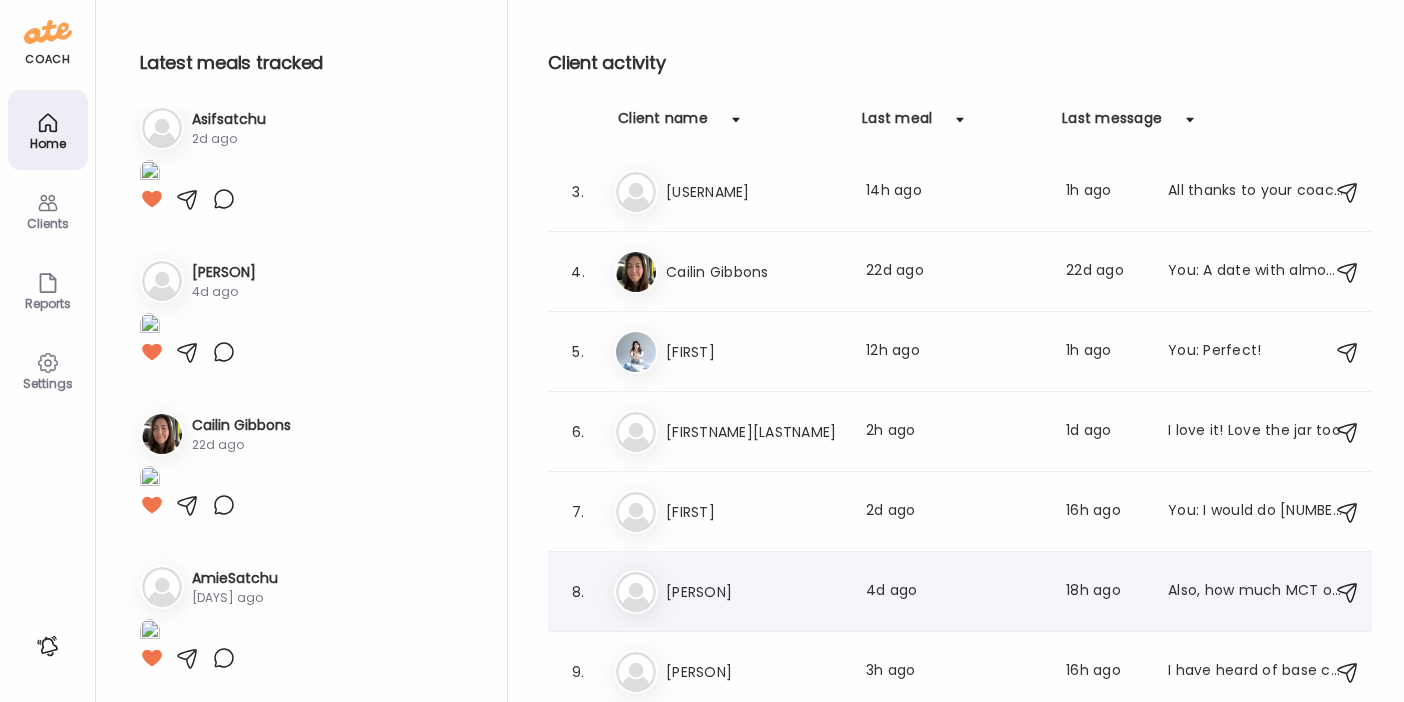 click on "[PERSON]" at bounding box center (754, 592) 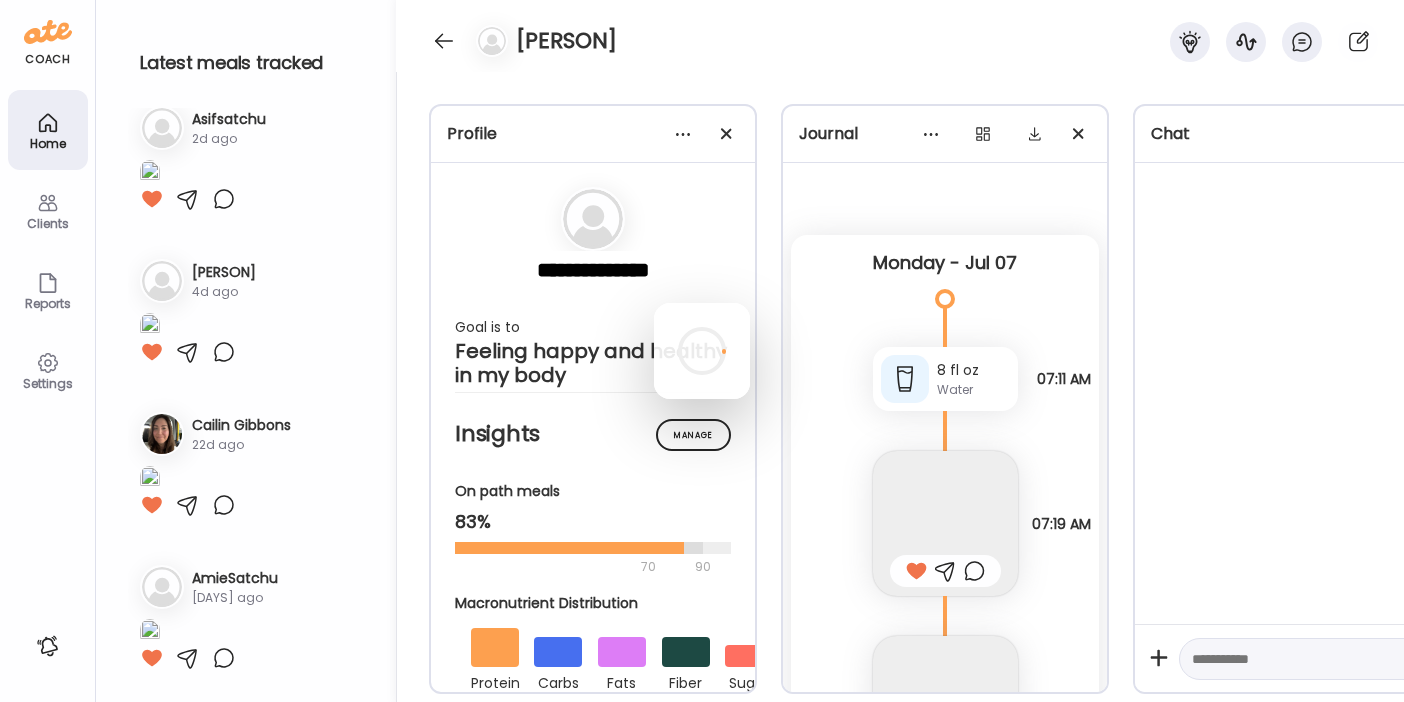 scroll, scrollTop: 36950, scrollLeft: 0, axis: vertical 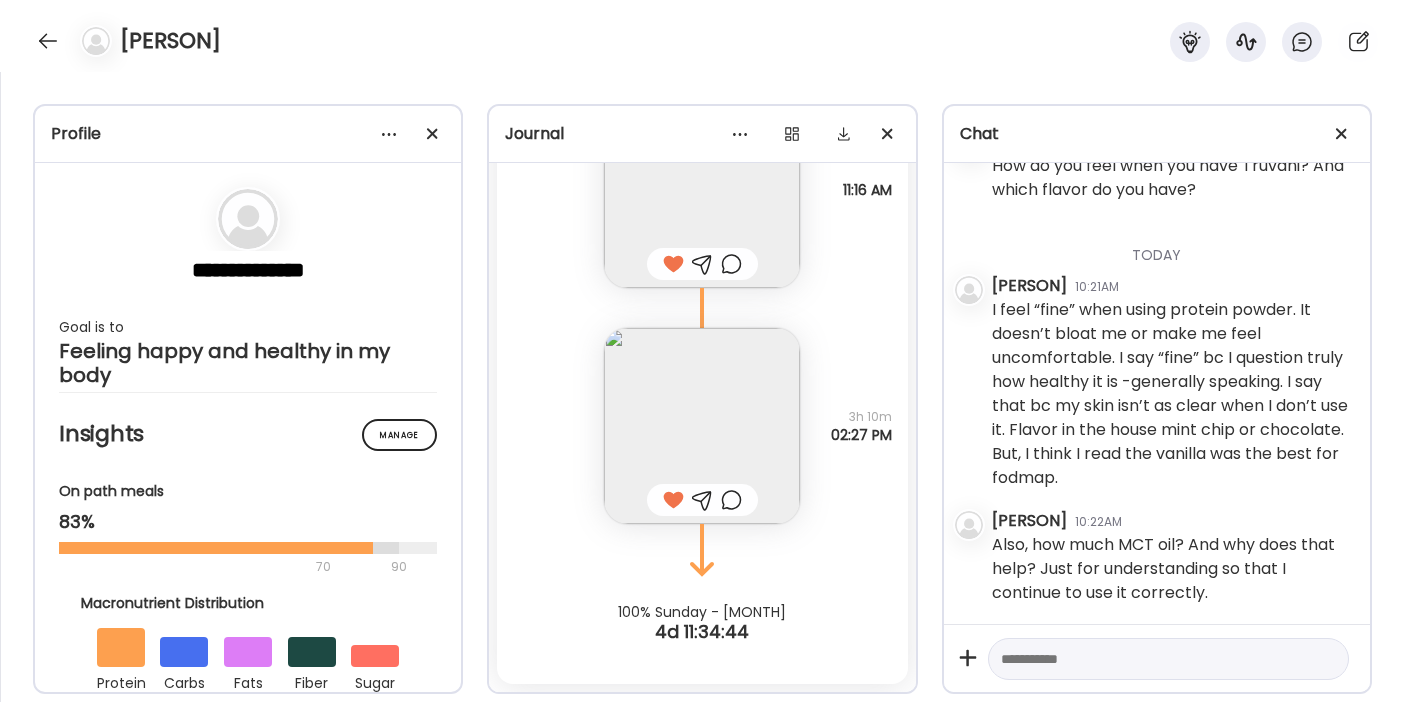 click at bounding box center (1150, 659) 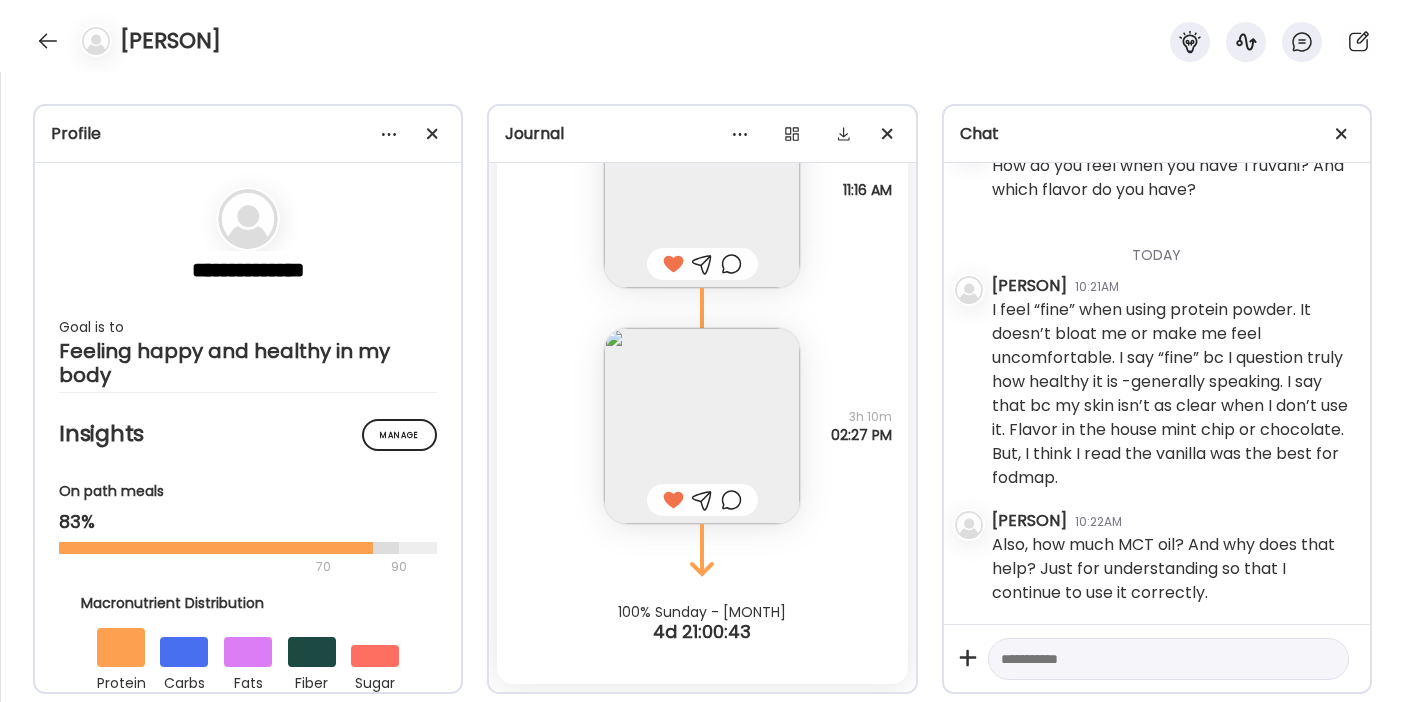scroll, scrollTop: 3647, scrollLeft: 0, axis: vertical 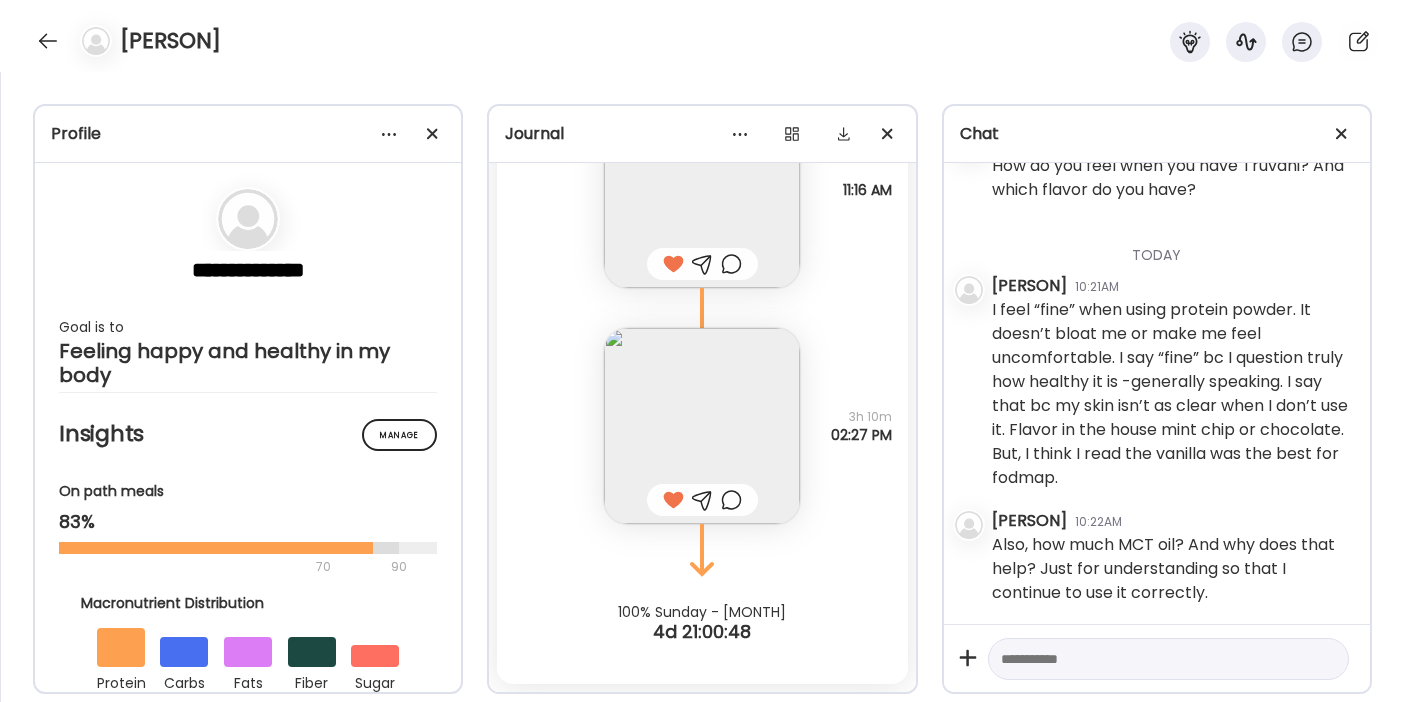 click at bounding box center (1150, 659) 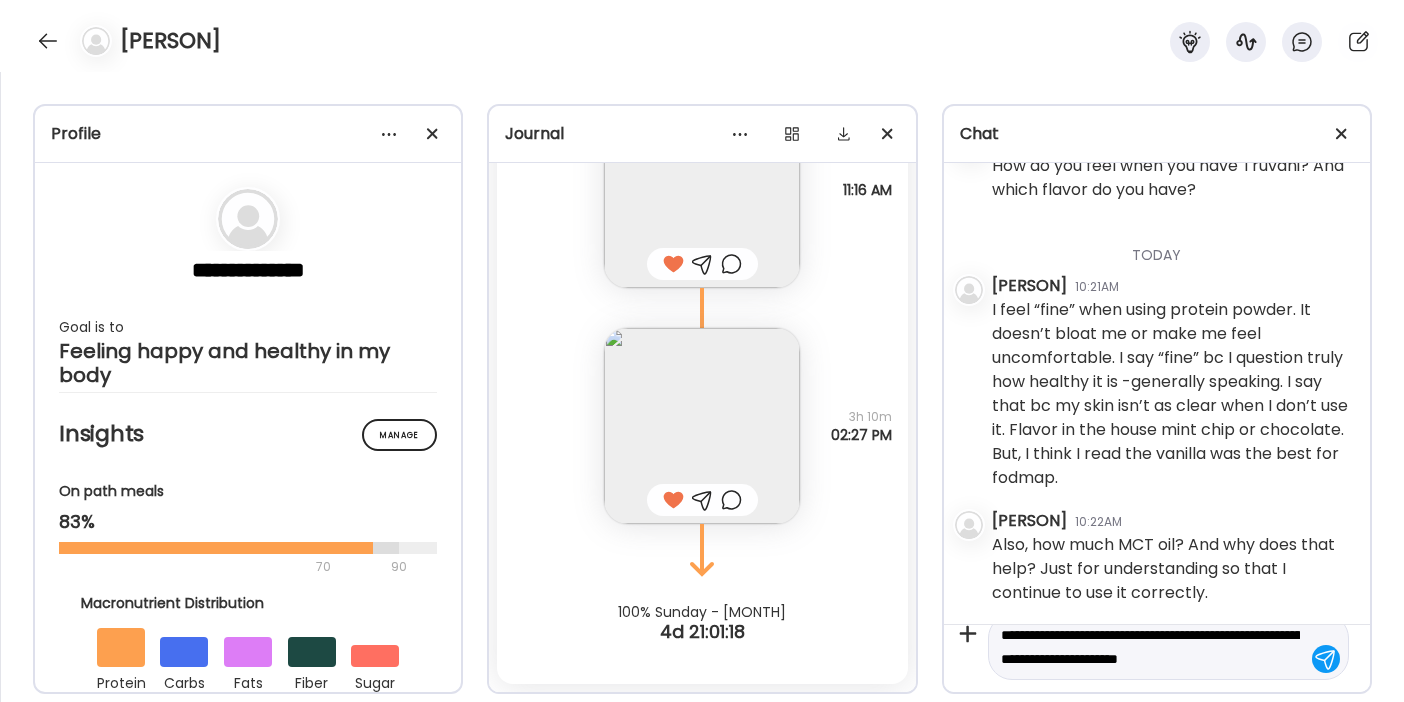 scroll, scrollTop: 47, scrollLeft: 0, axis: vertical 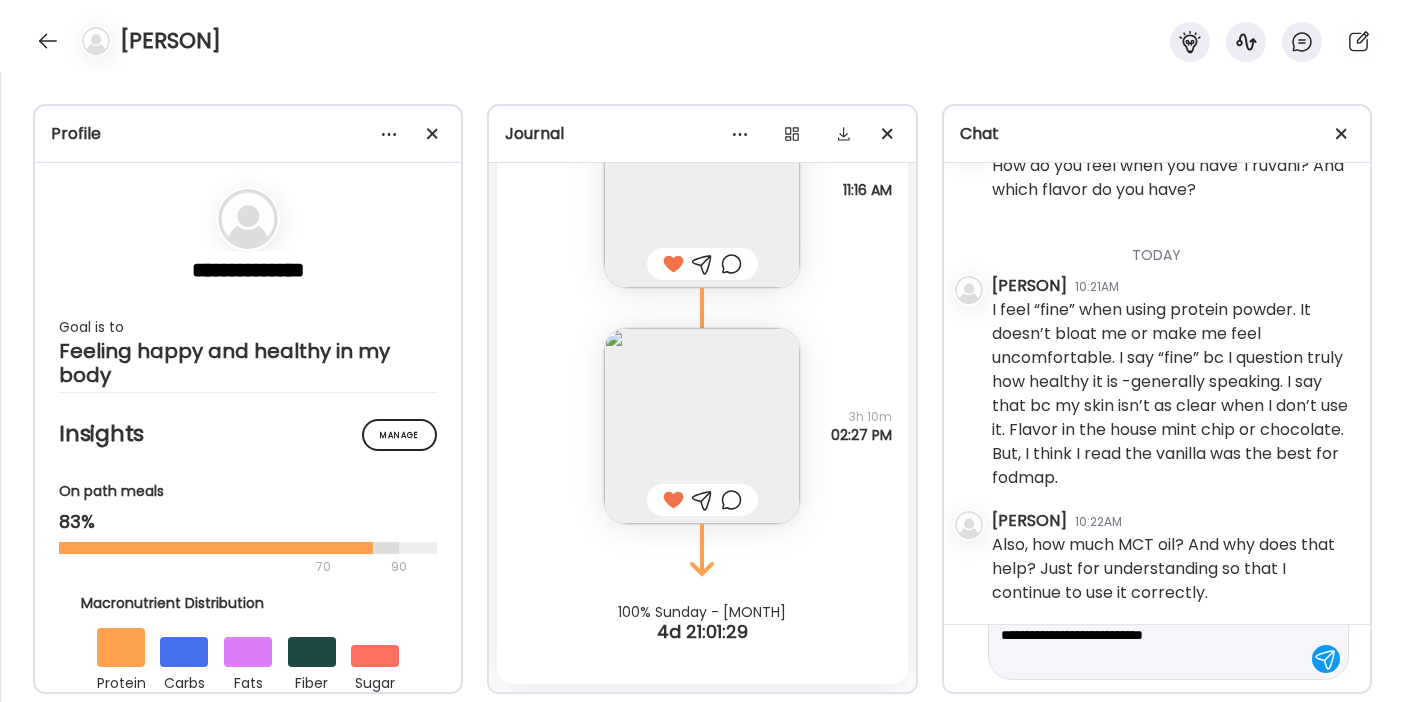 type on "**********" 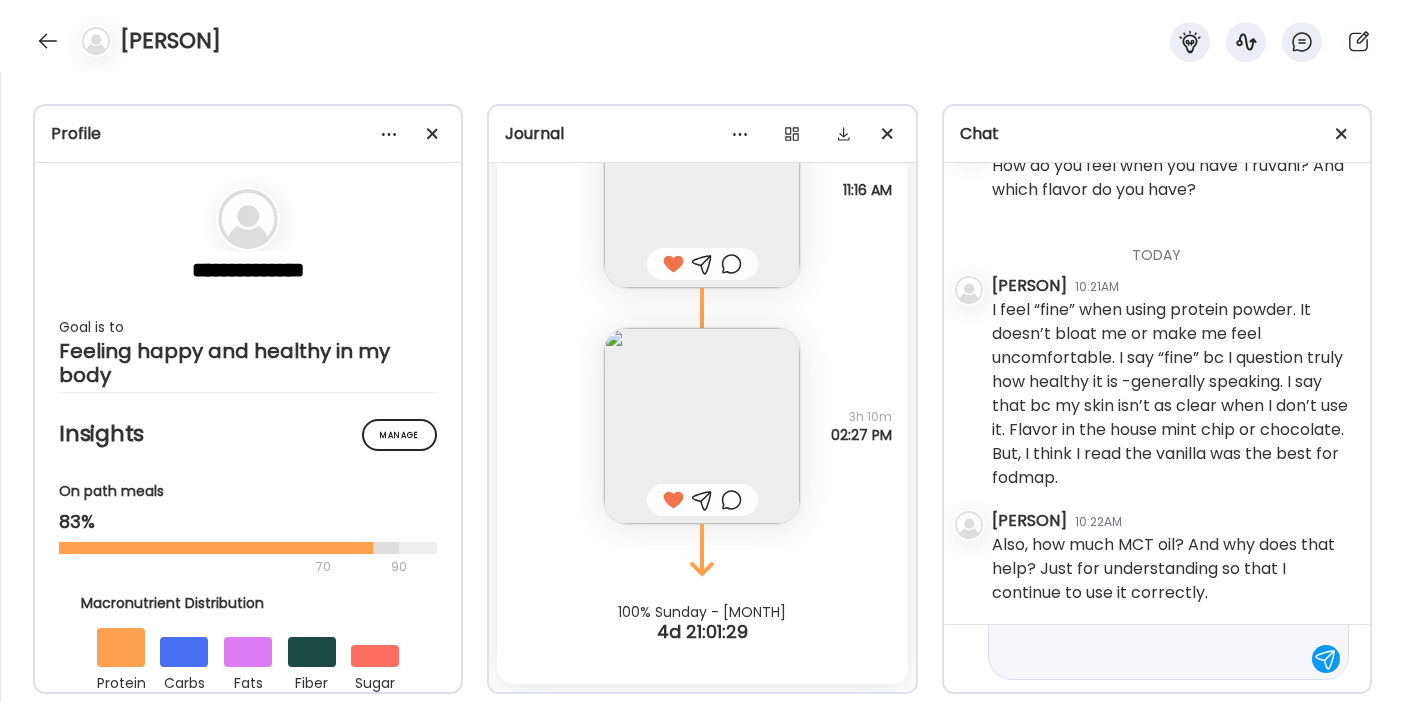 scroll, scrollTop: 0, scrollLeft: 0, axis: both 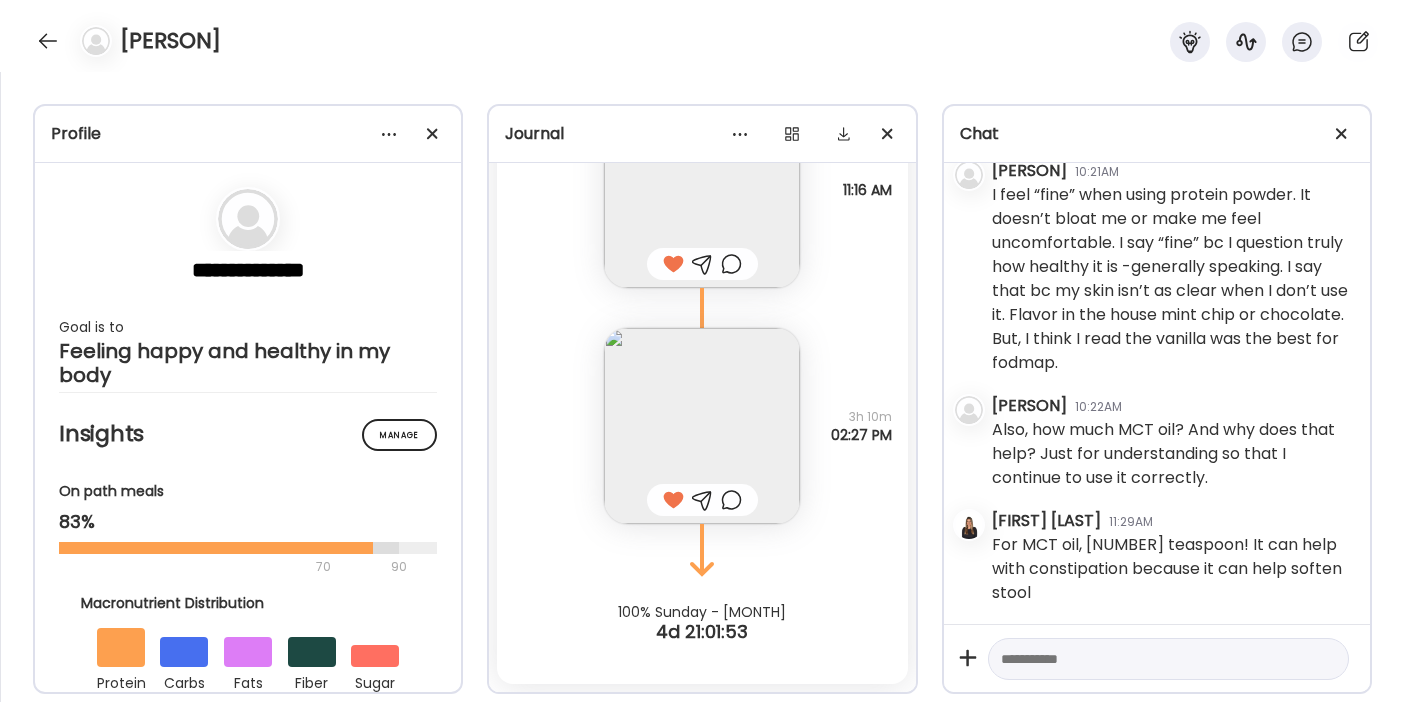 click at bounding box center (1150, 659) 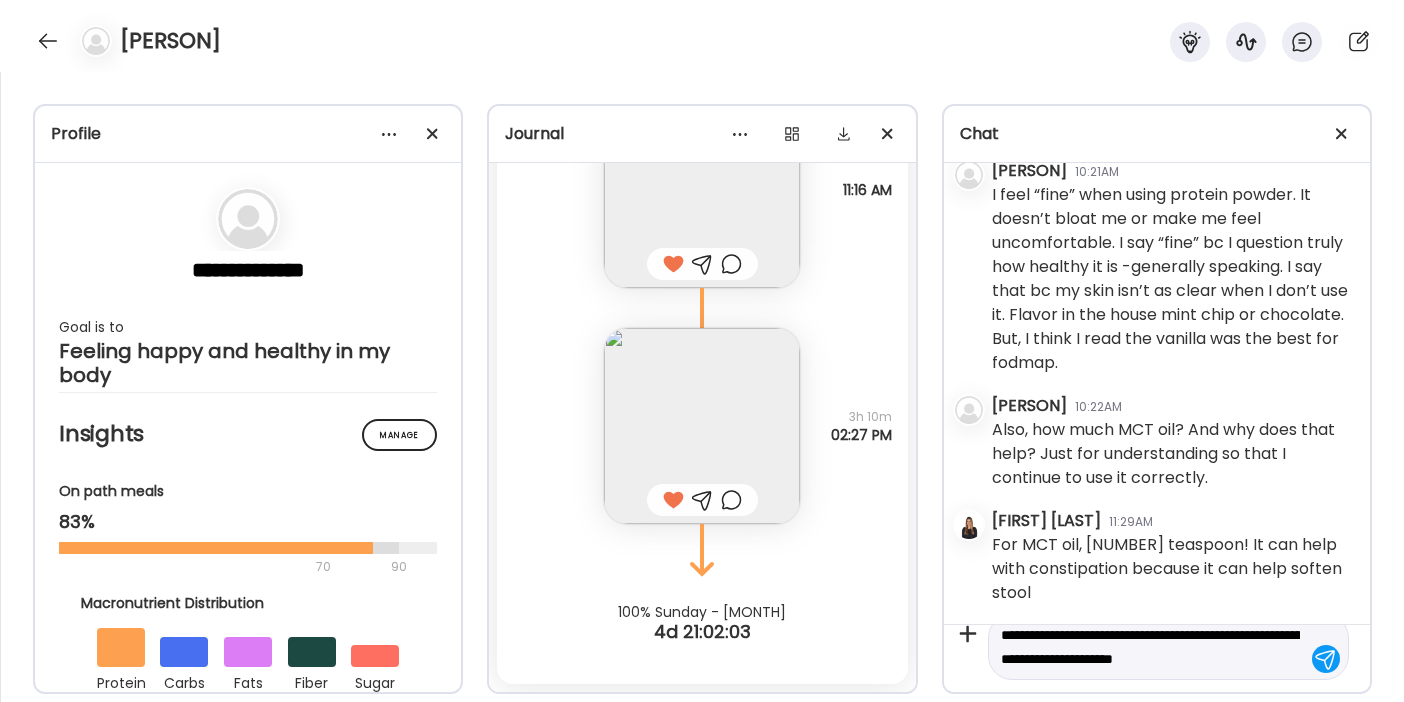 scroll, scrollTop: 47, scrollLeft: 0, axis: vertical 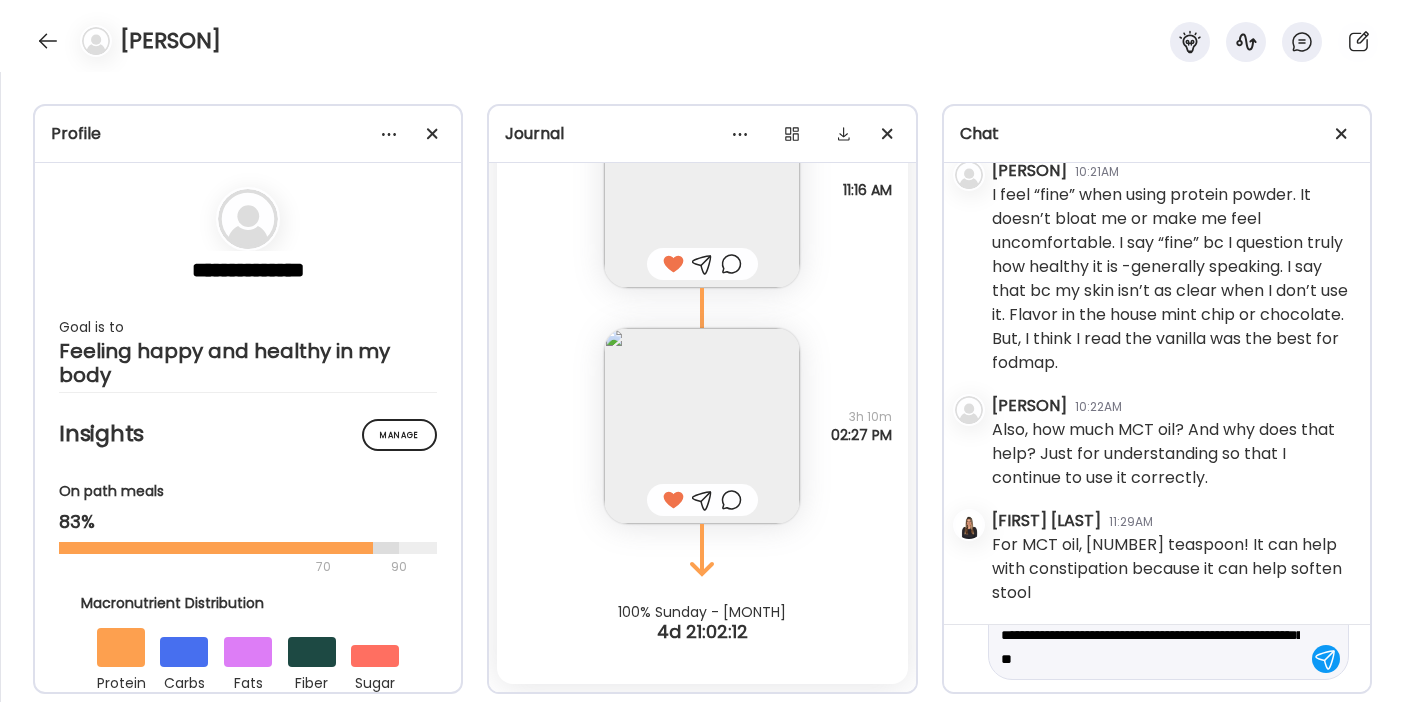 type on "**********" 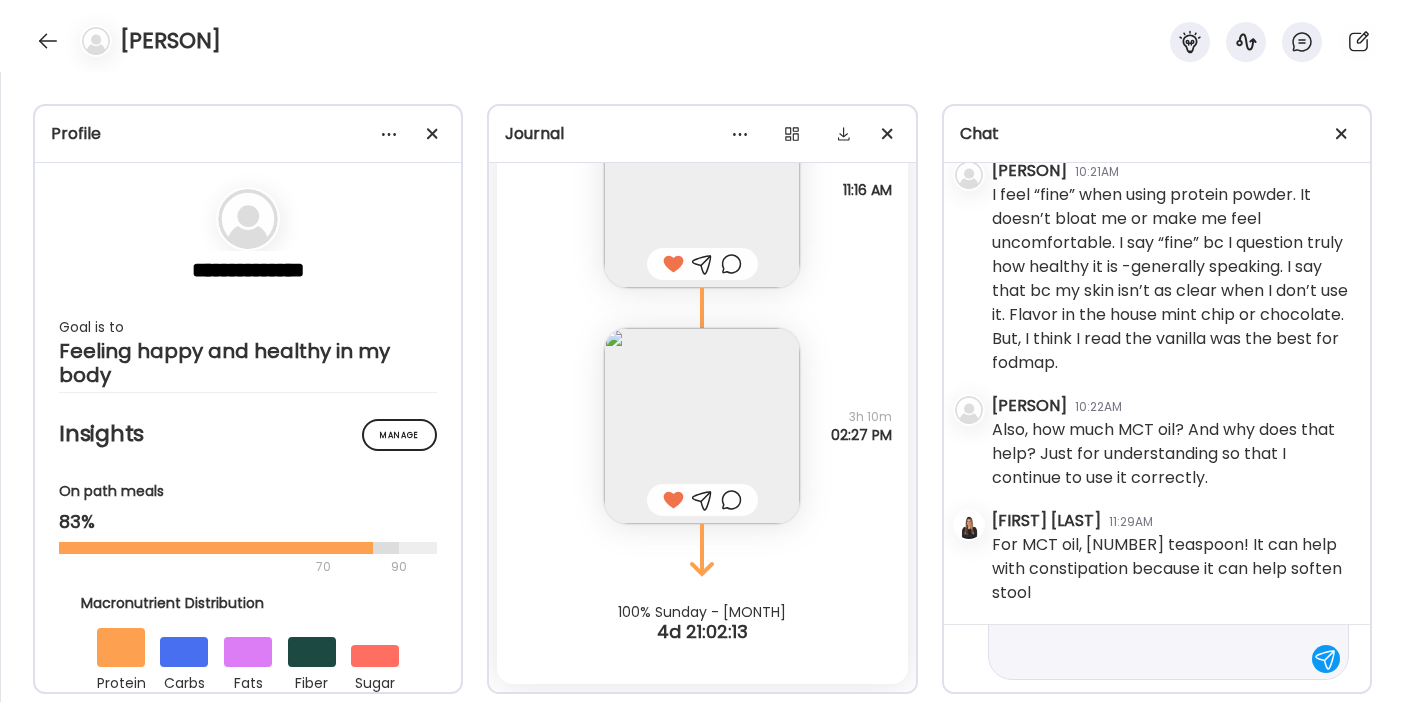 scroll, scrollTop: 0, scrollLeft: 0, axis: both 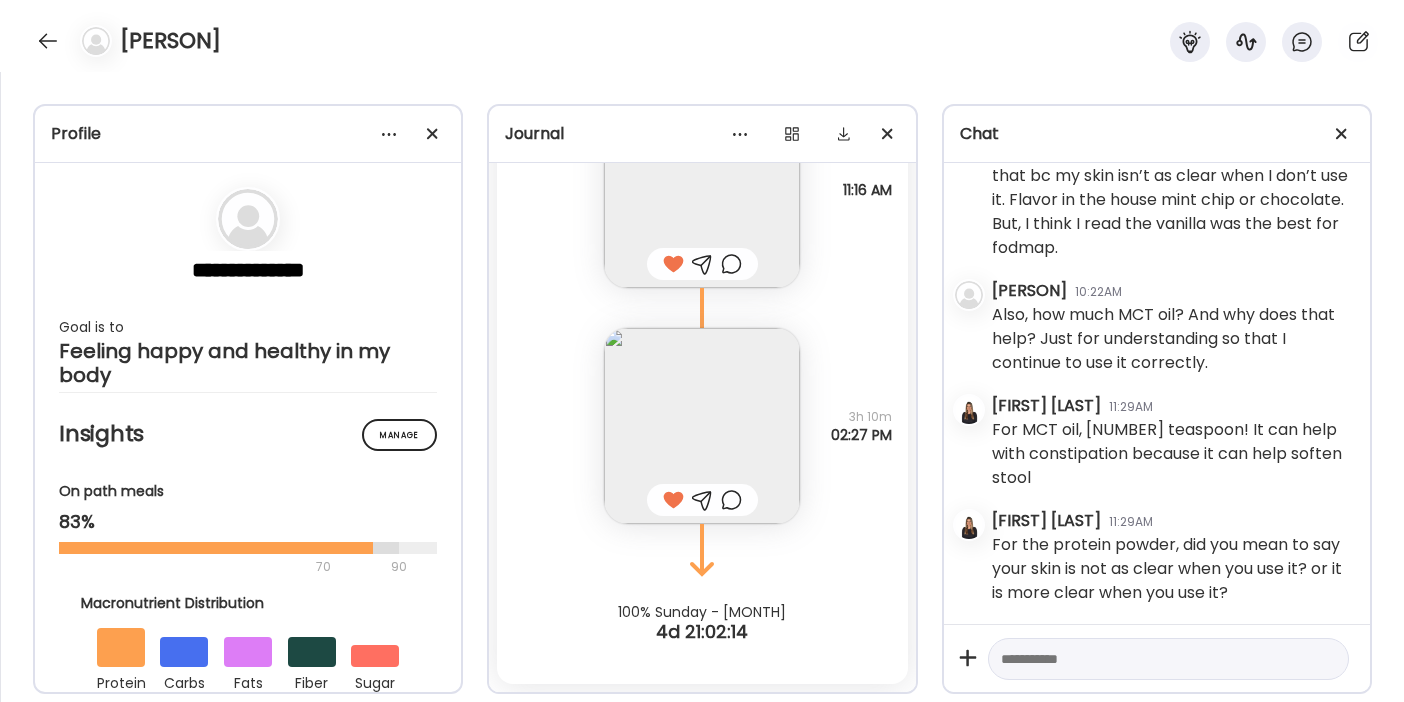 click at bounding box center [1150, 659] 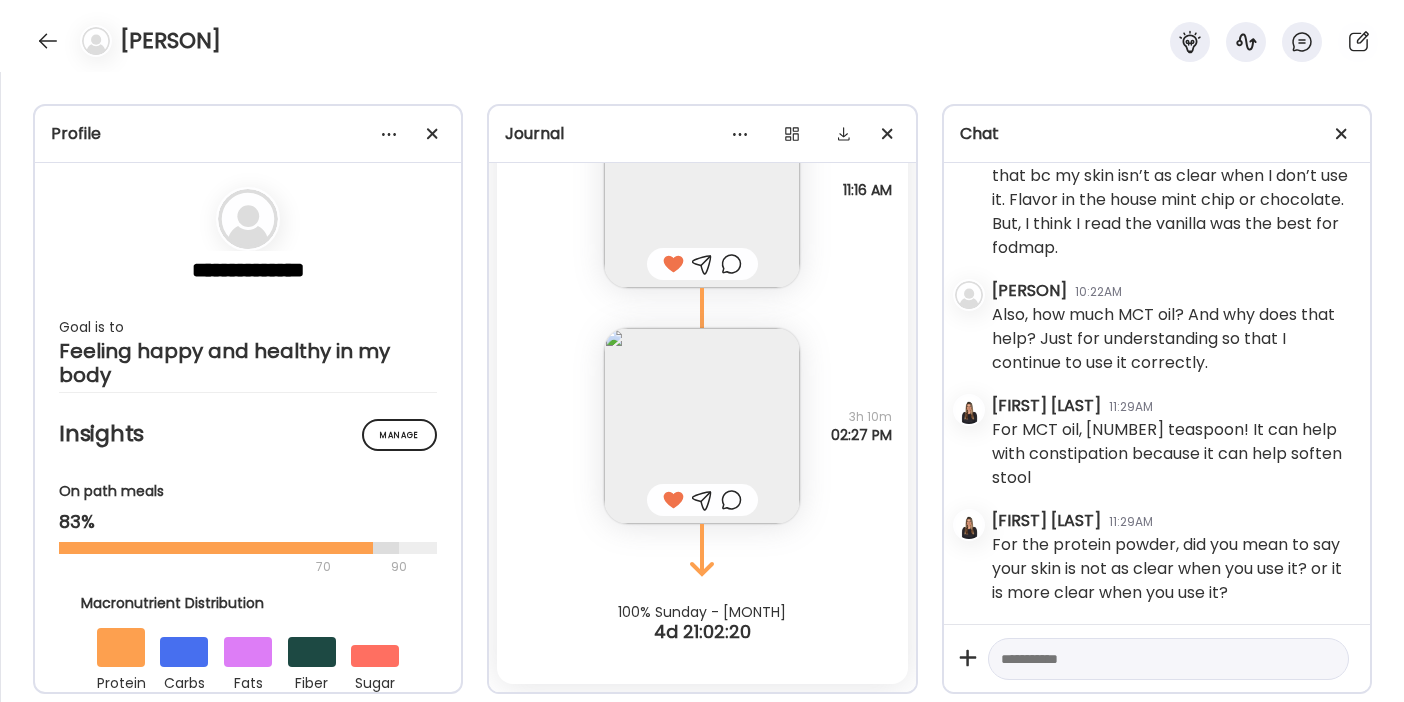click at bounding box center (1150, 659) 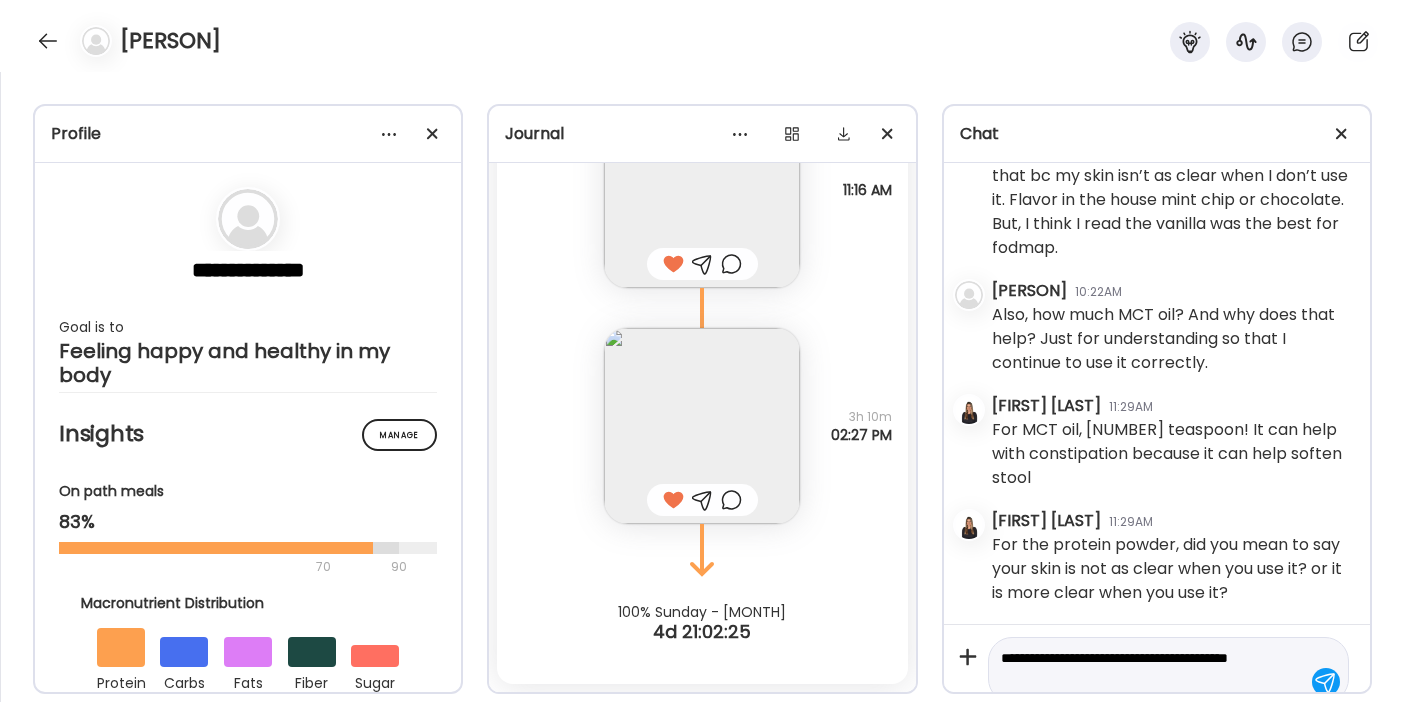 scroll, scrollTop: 23, scrollLeft: 0, axis: vertical 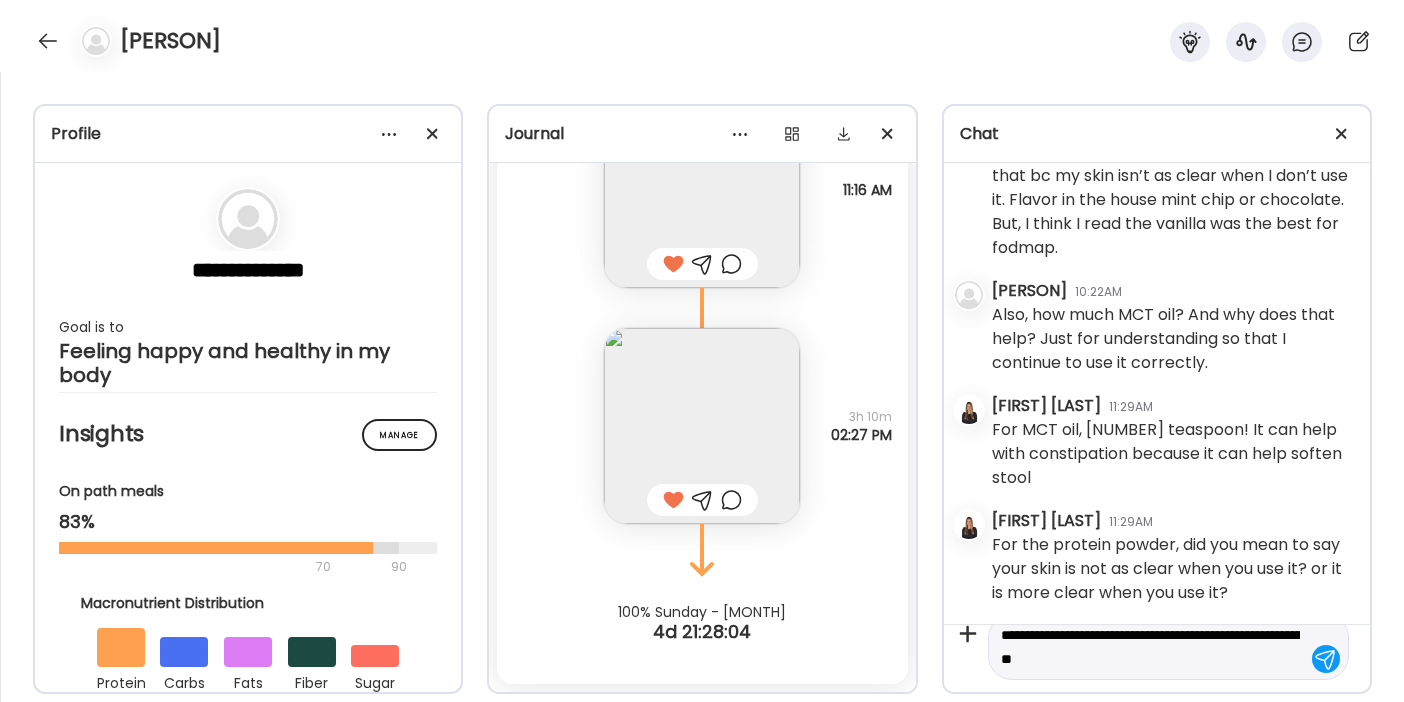 click on "**********" at bounding box center (1150, 647) 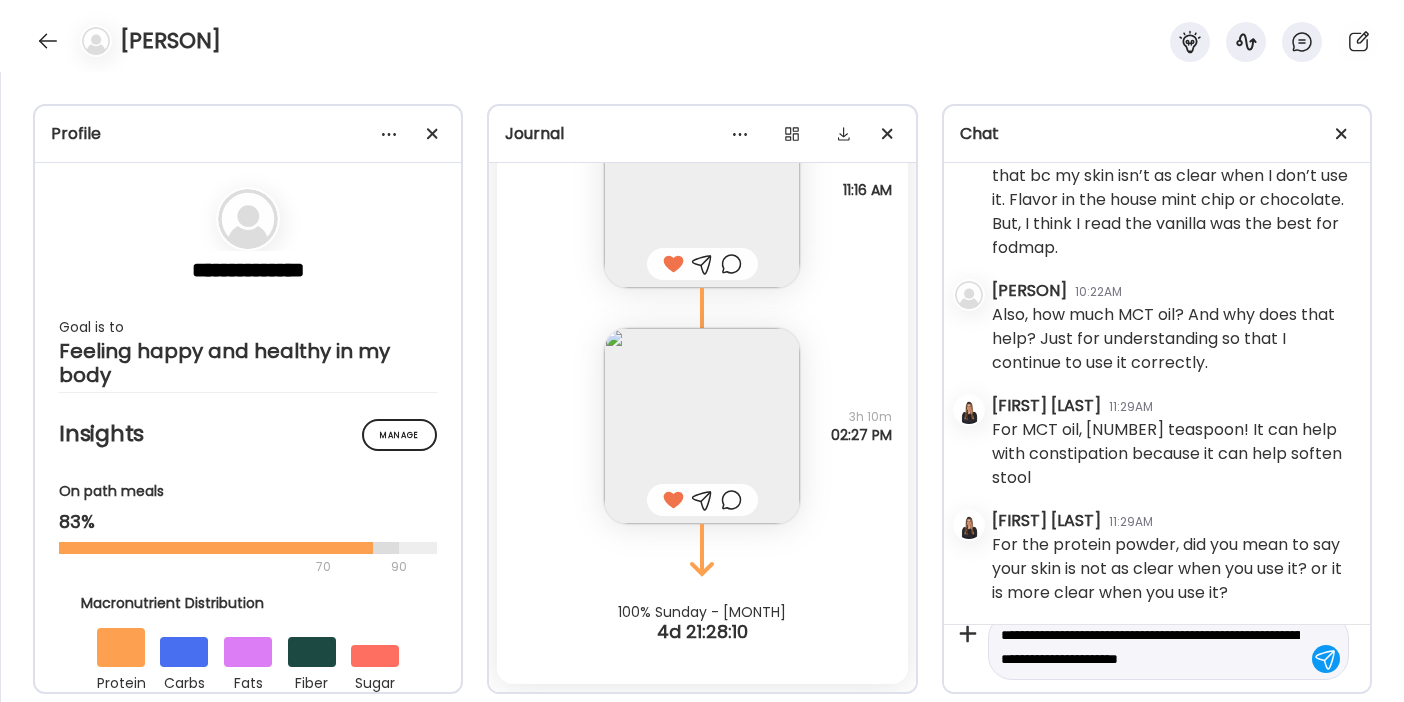 scroll, scrollTop: 47, scrollLeft: 0, axis: vertical 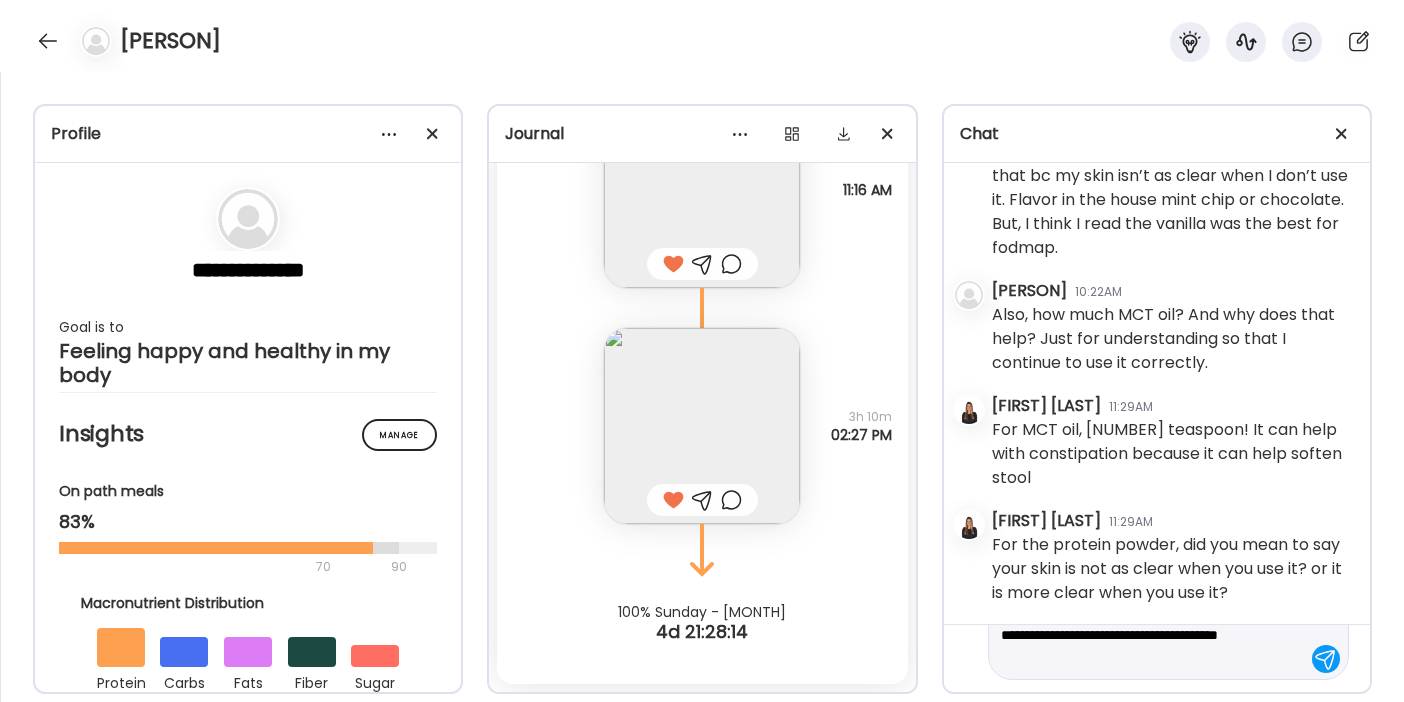 click on "**********" at bounding box center (1150, 635) 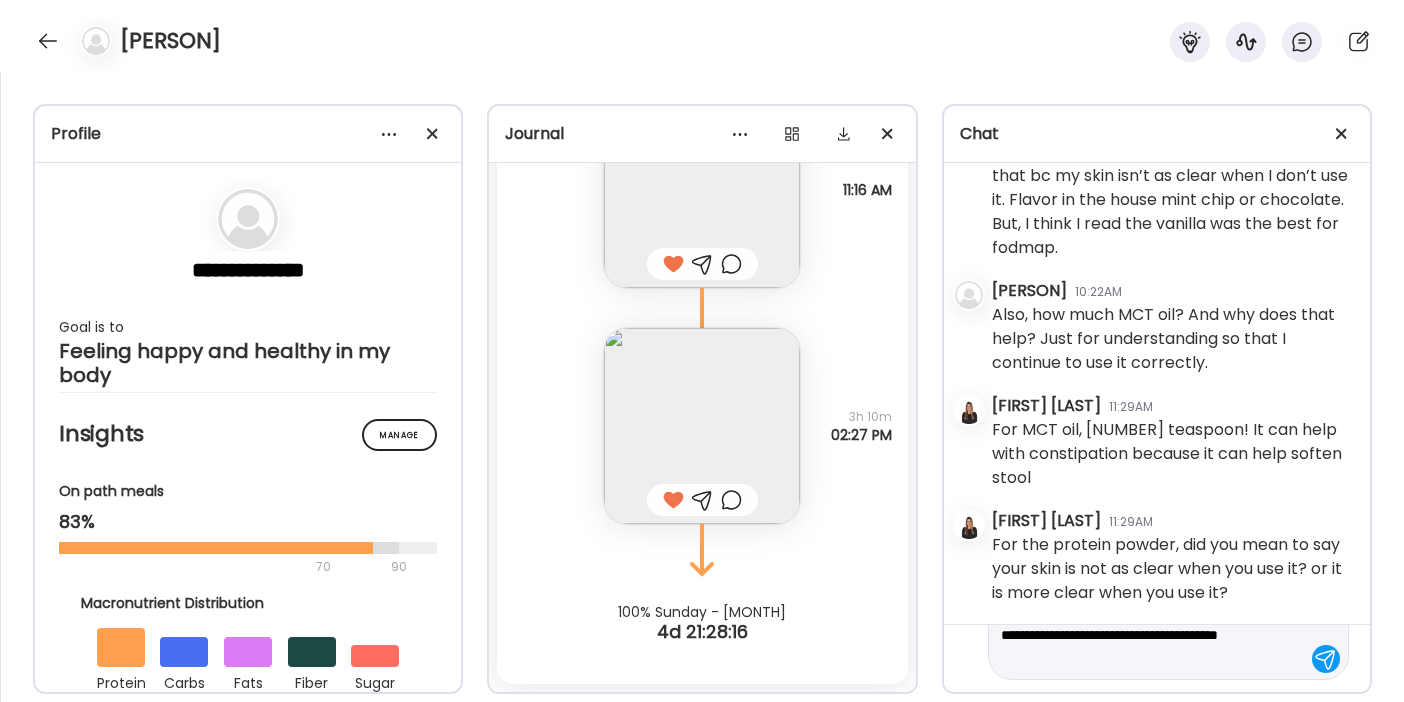 click on "**********" at bounding box center [1150, 635] 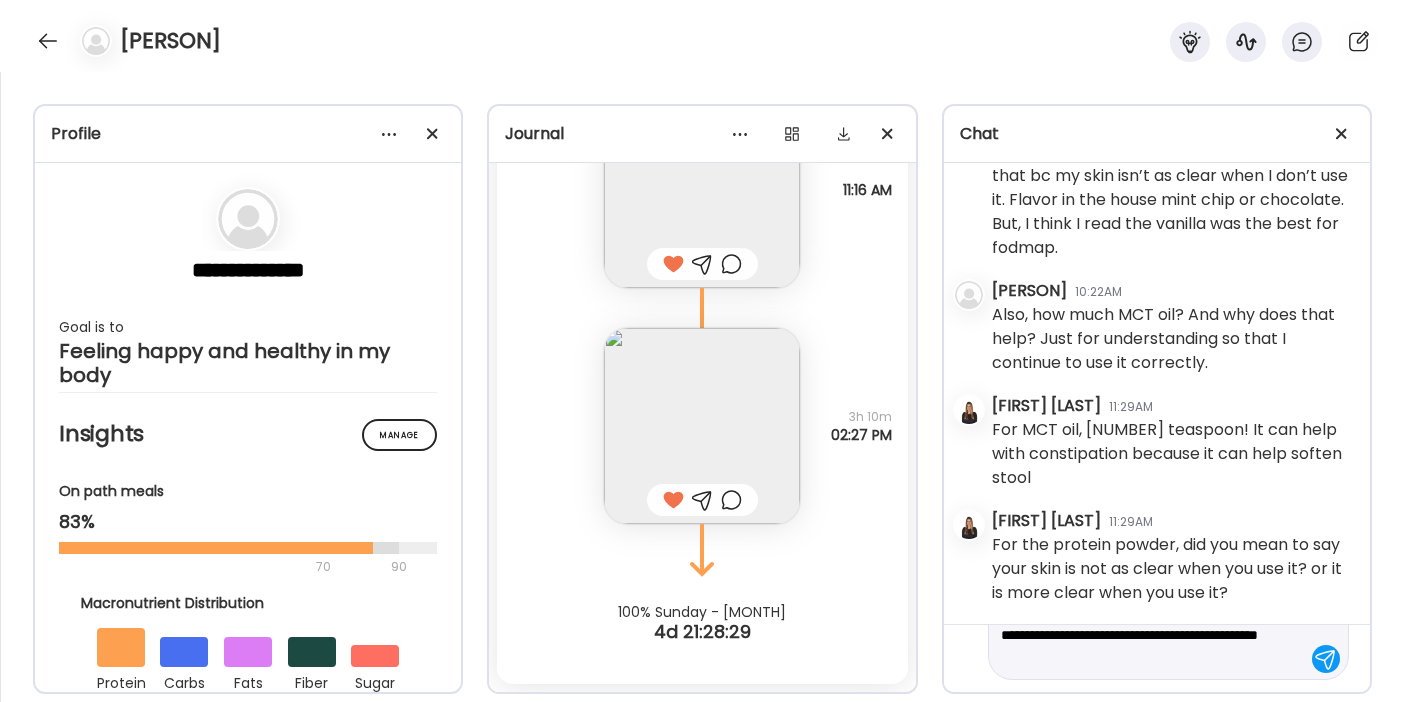 drag, startPoint x: 1221, startPoint y: 663, endPoint x: 1156, endPoint y: 665, distance: 65.03076 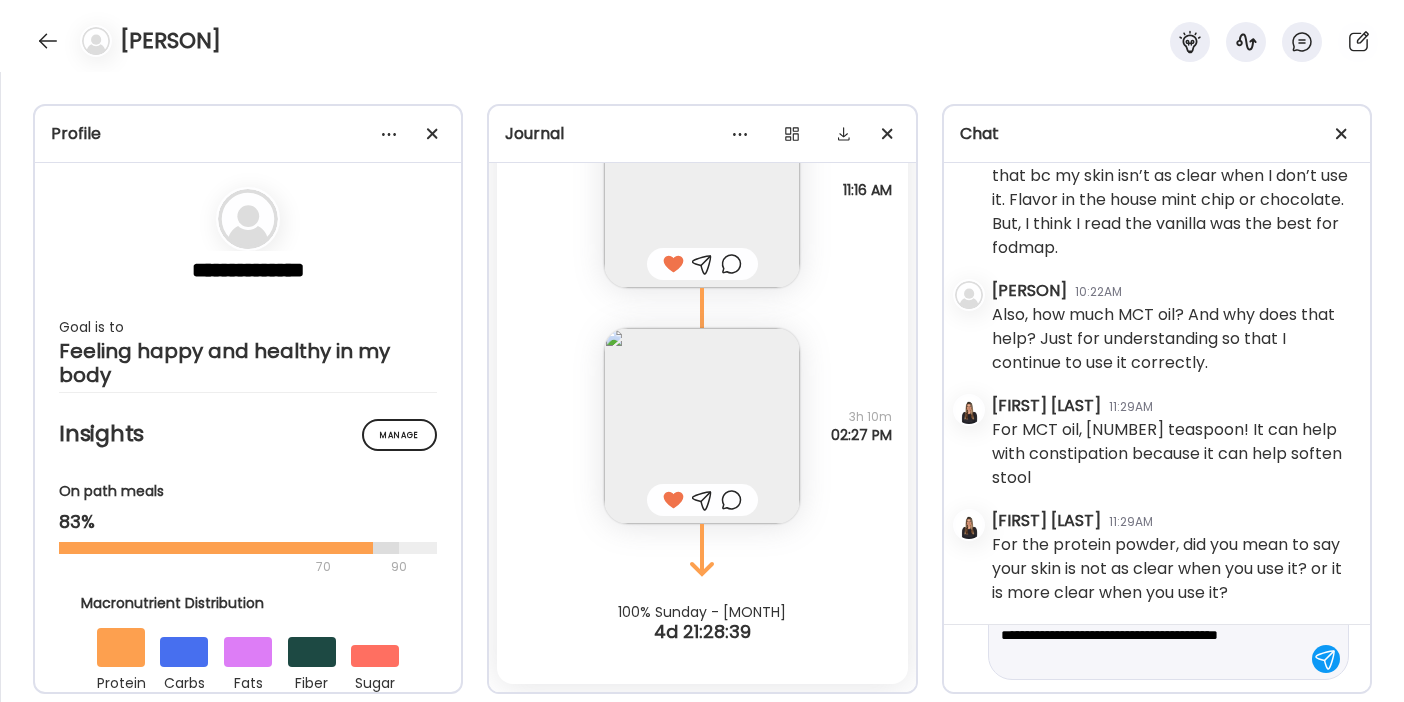 scroll, scrollTop: 95, scrollLeft: 0, axis: vertical 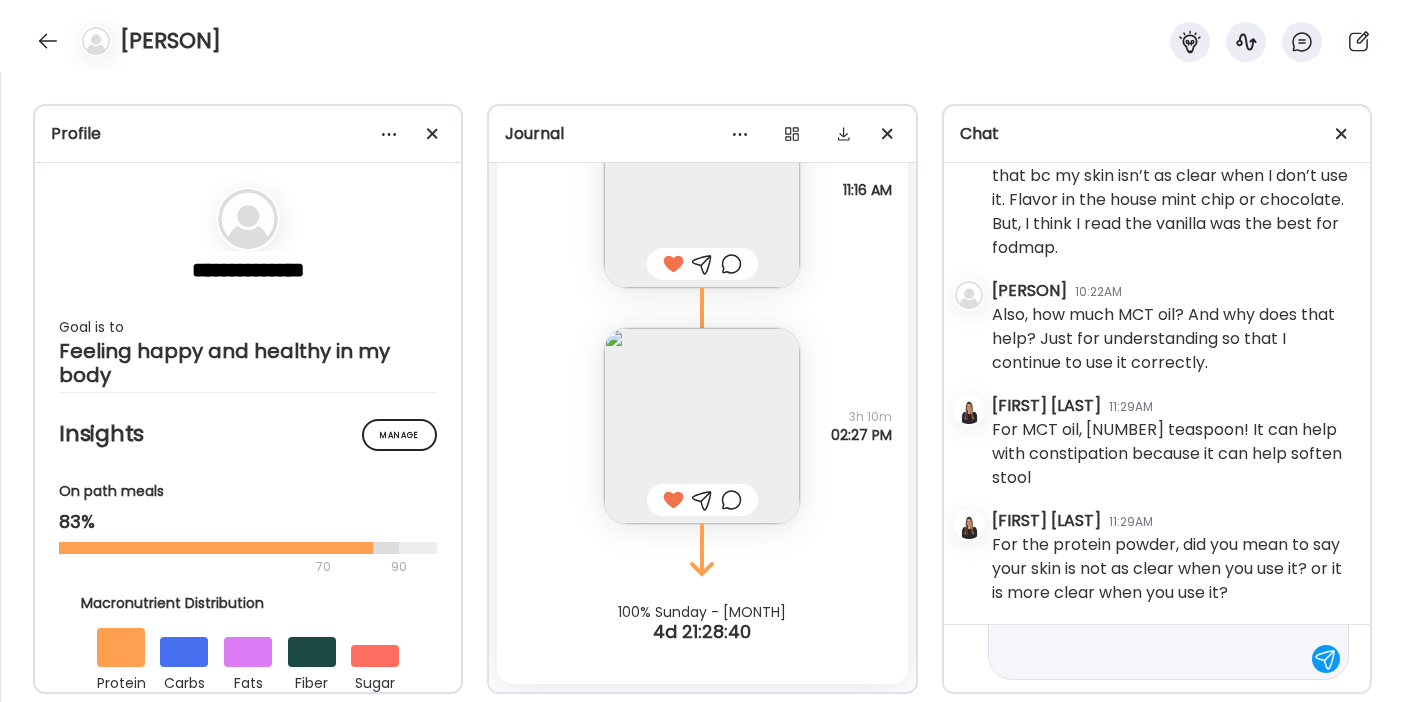 type on "**********" 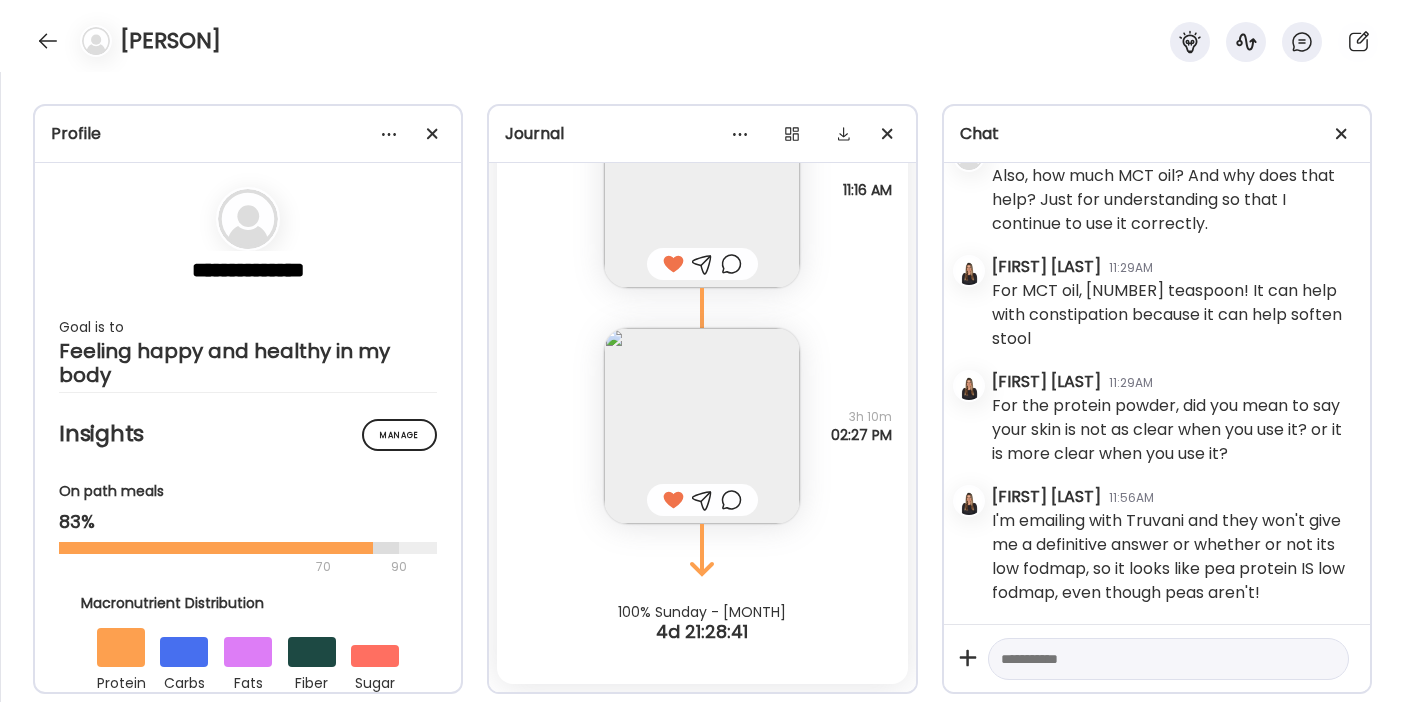 scroll, scrollTop: 4041, scrollLeft: 0, axis: vertical 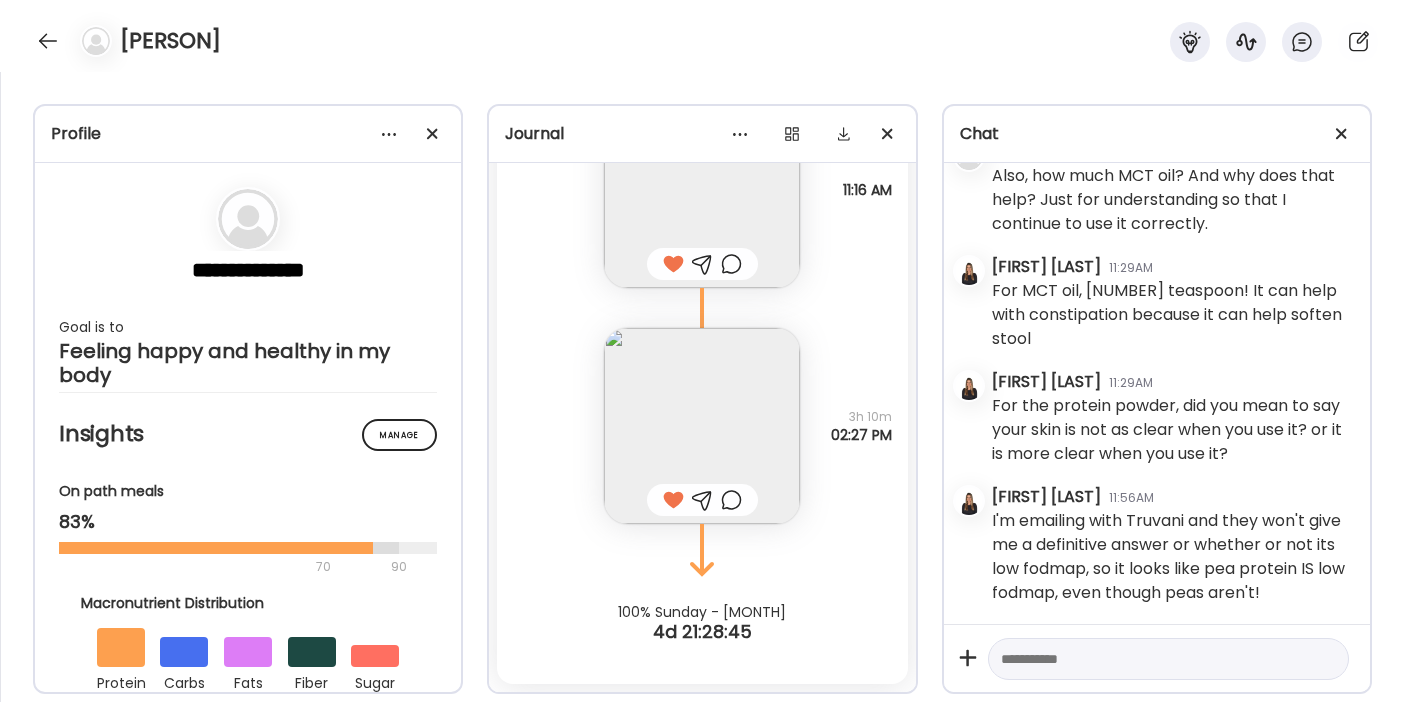 click at bounding box center [1150, 659] 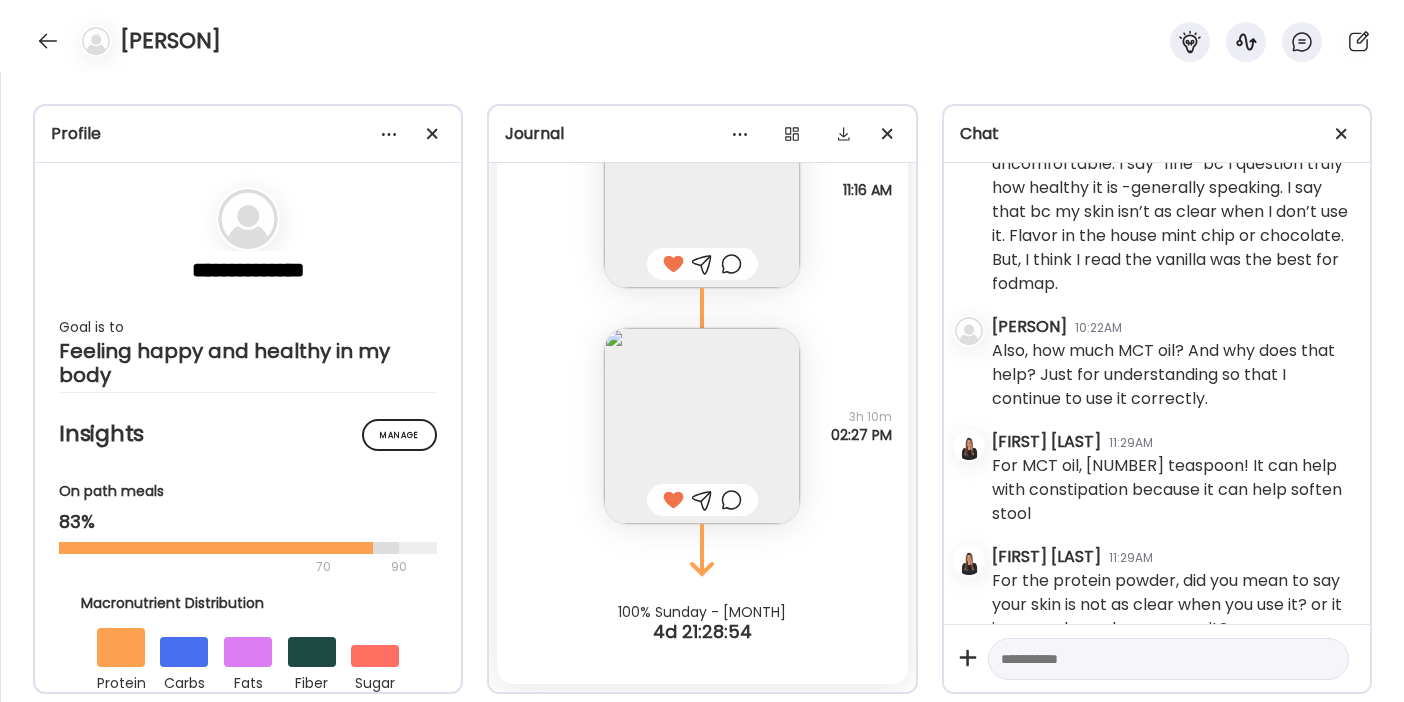 scroll, scrollTop: 4041, scrollLeft: 0, axis: vertical 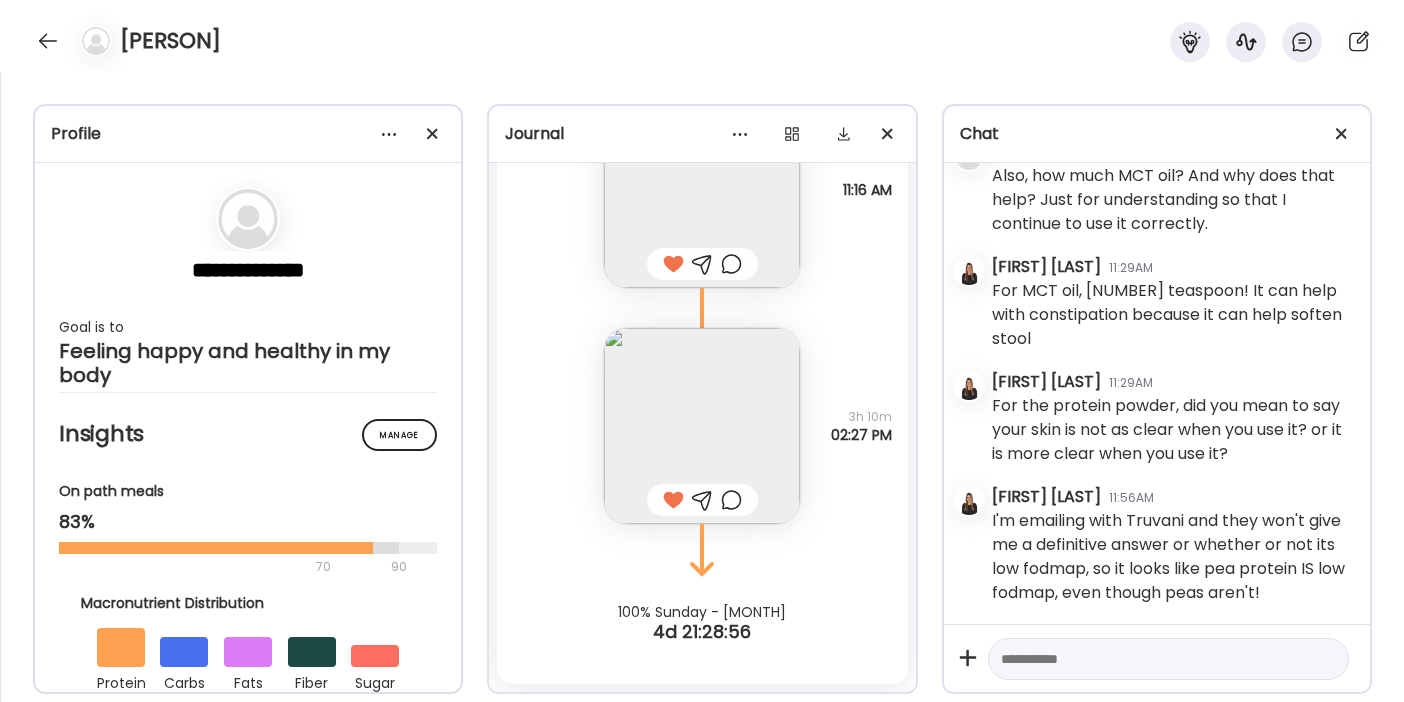 click at bounding box center [1150, 659] 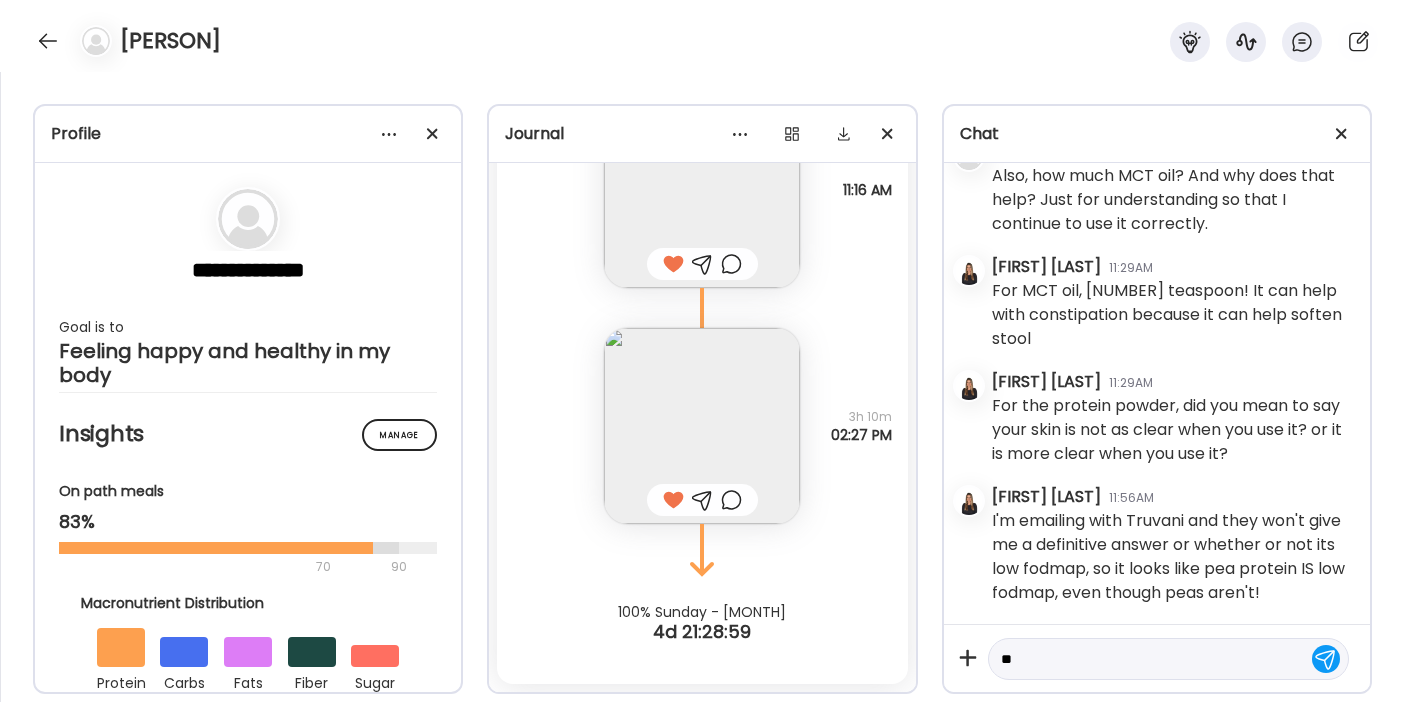 type on "*" 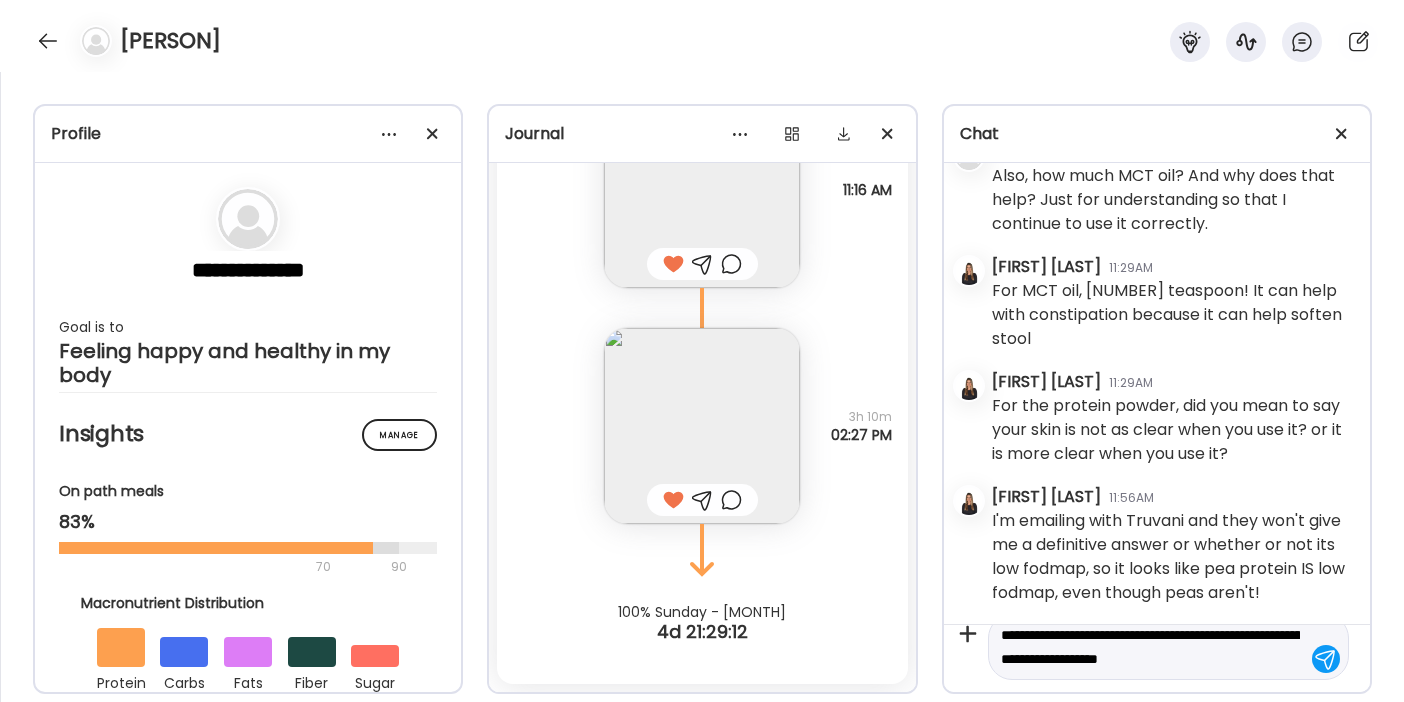 scroll, scrollTop: 47, scrollLeft: 0, axis: vertical 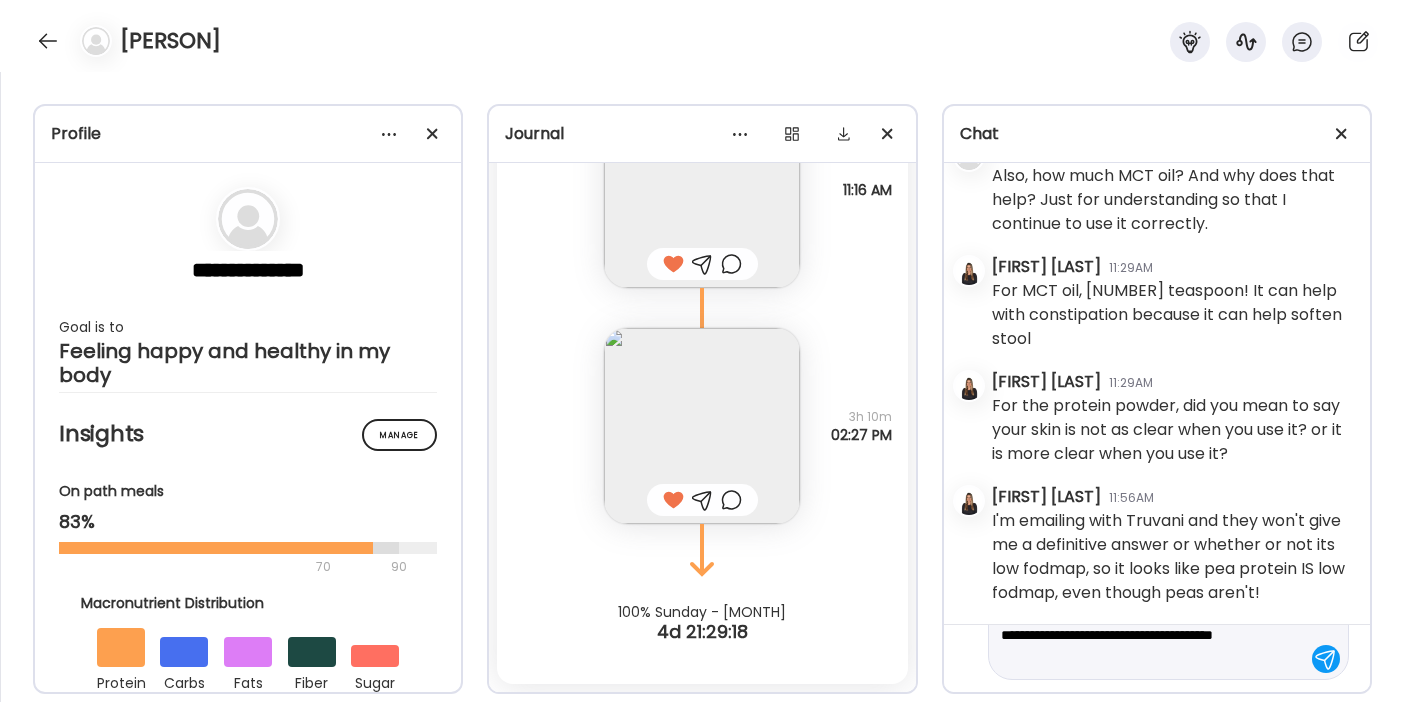 type on "**********" 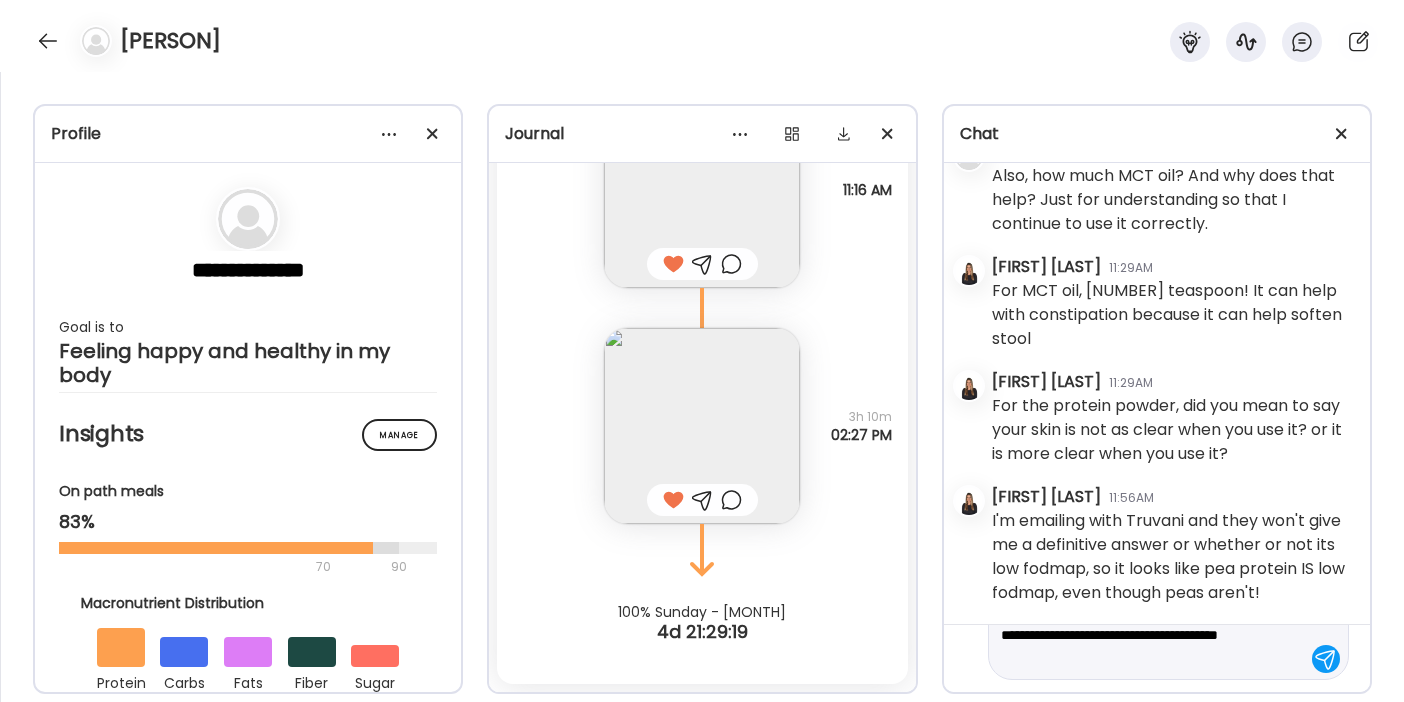 type 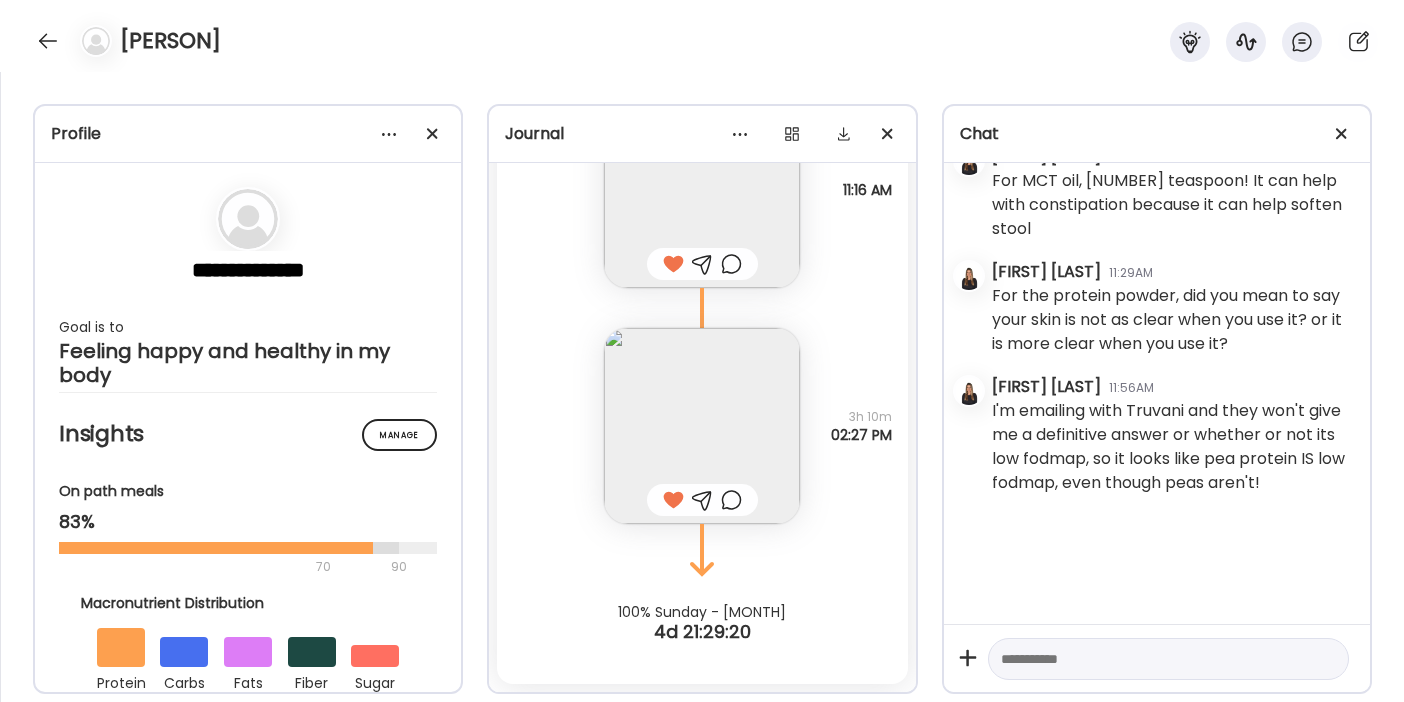 scroll, scrollTop: 0, scrollLeft: 0, axis: both 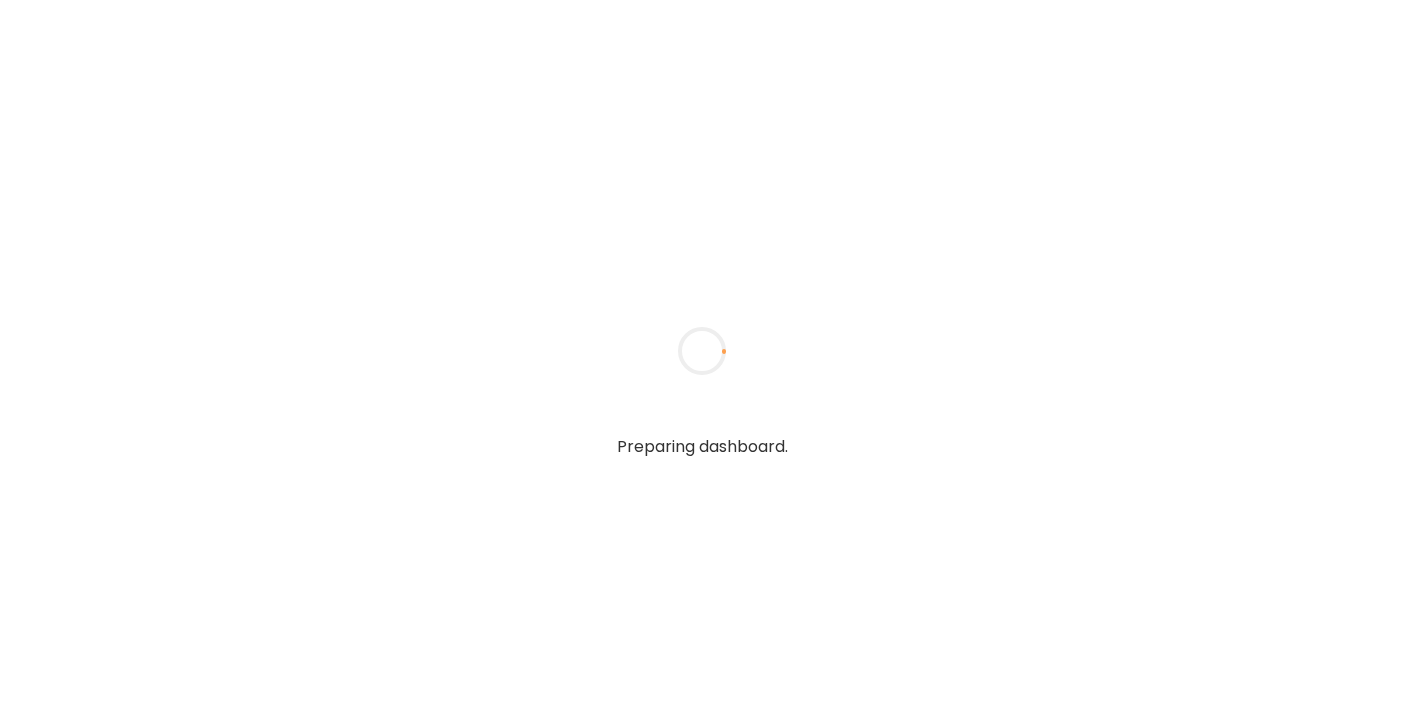 type on "**********" 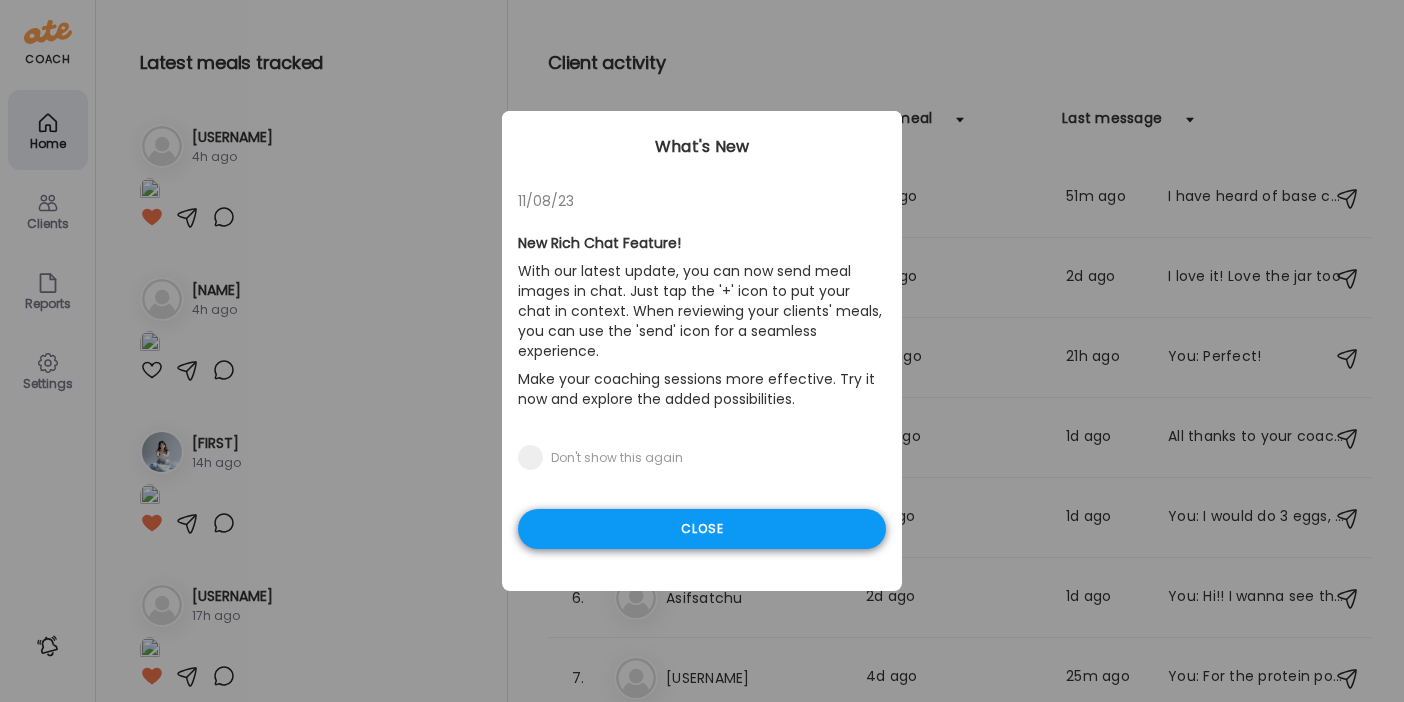 type on "**********" 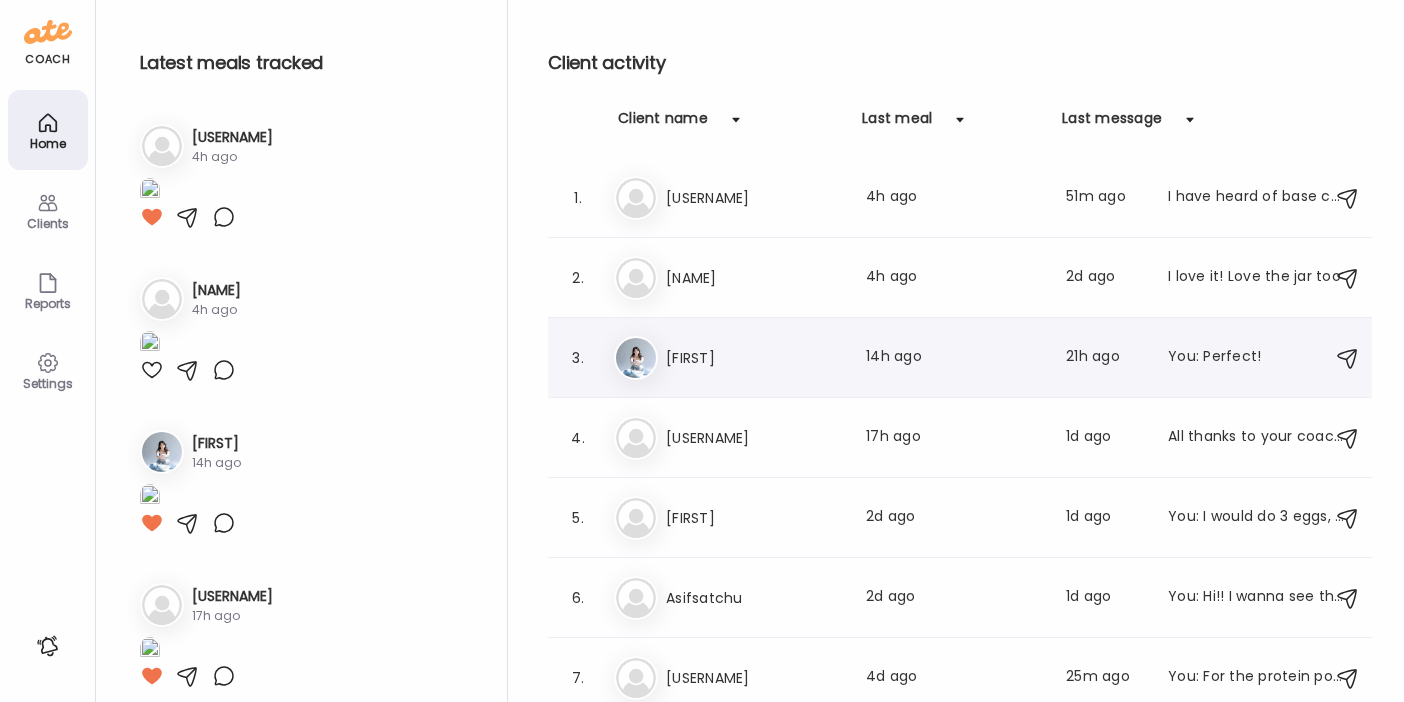 click on "[FIRST]" at bounding box center (754, 358) 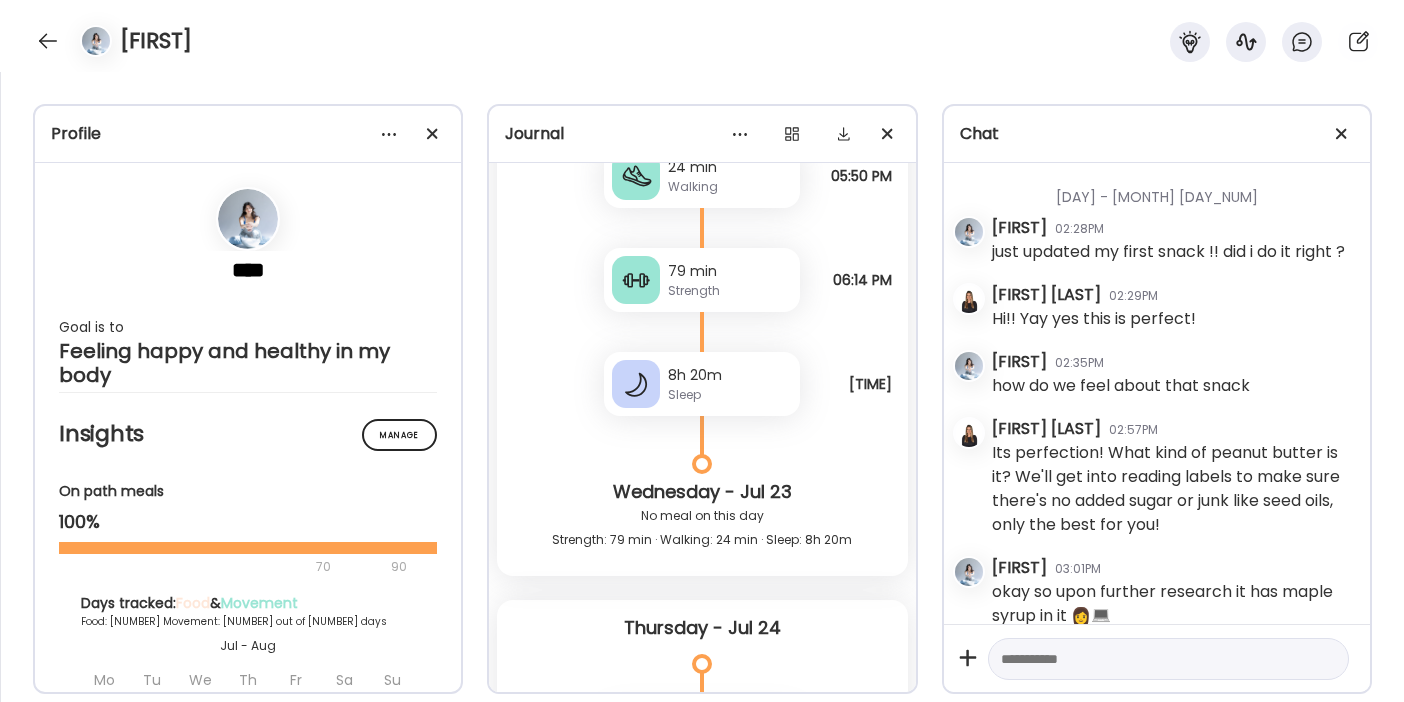 scroll, scrollTop: 12539, scrollLeft: 0, axis: vertical 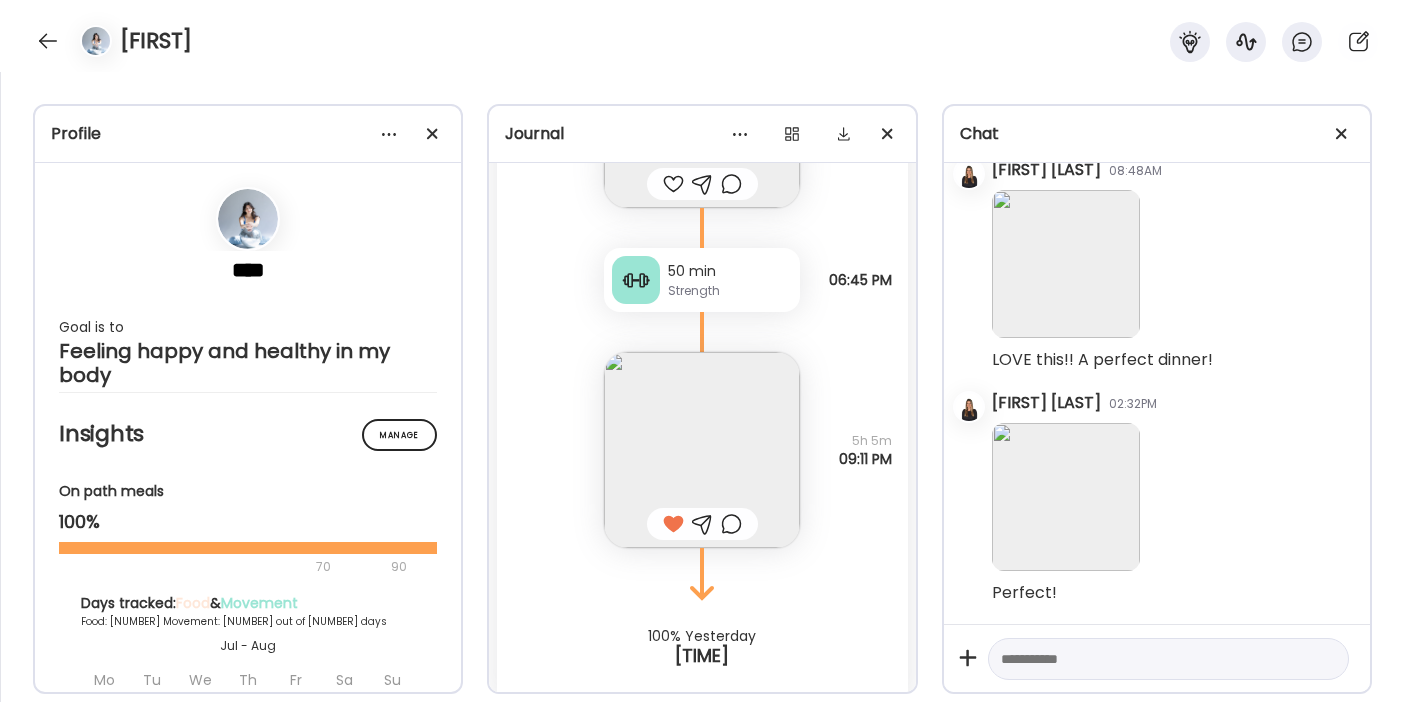 click at bounding box center (702, 450) 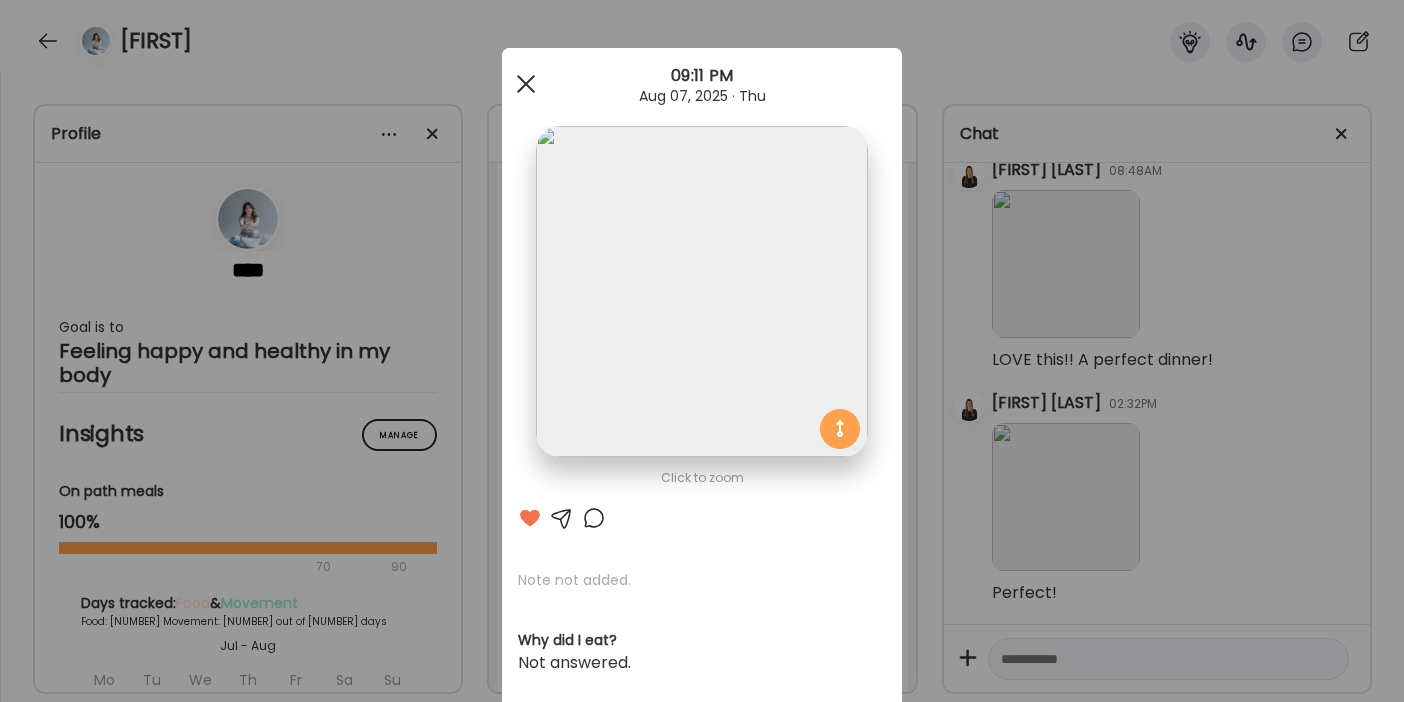 click at bounding box center [526, 84] 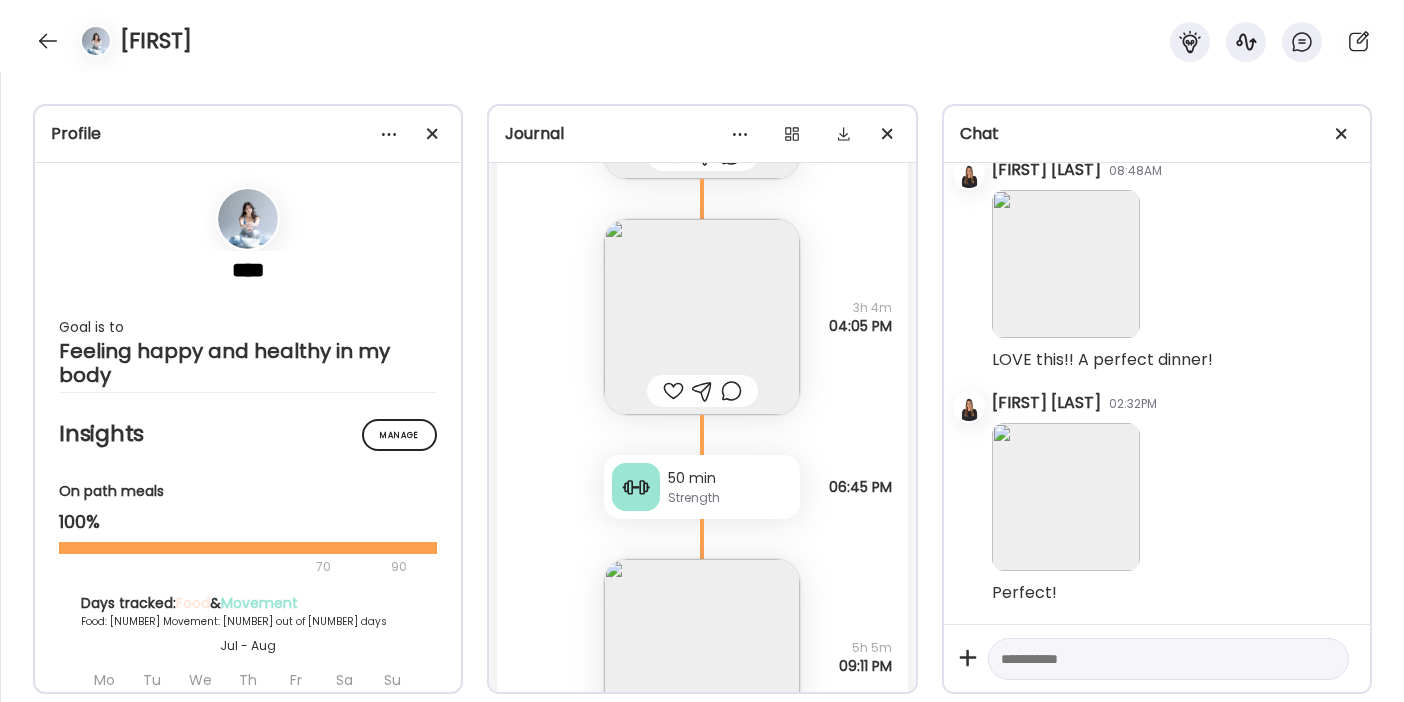 scroll, scrollTop: 12330, scrollLeft: 0, axis: vertical 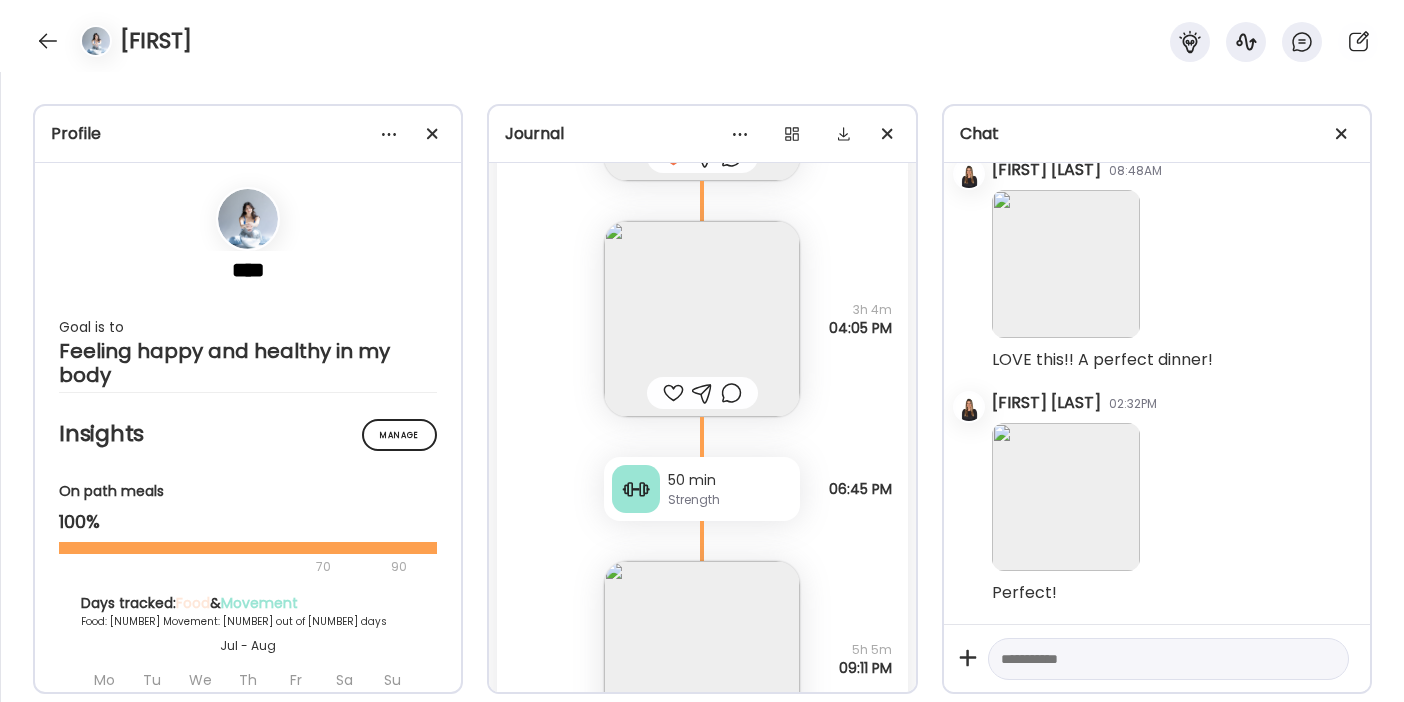 click on "Strength" at bounding box center (730, 500) 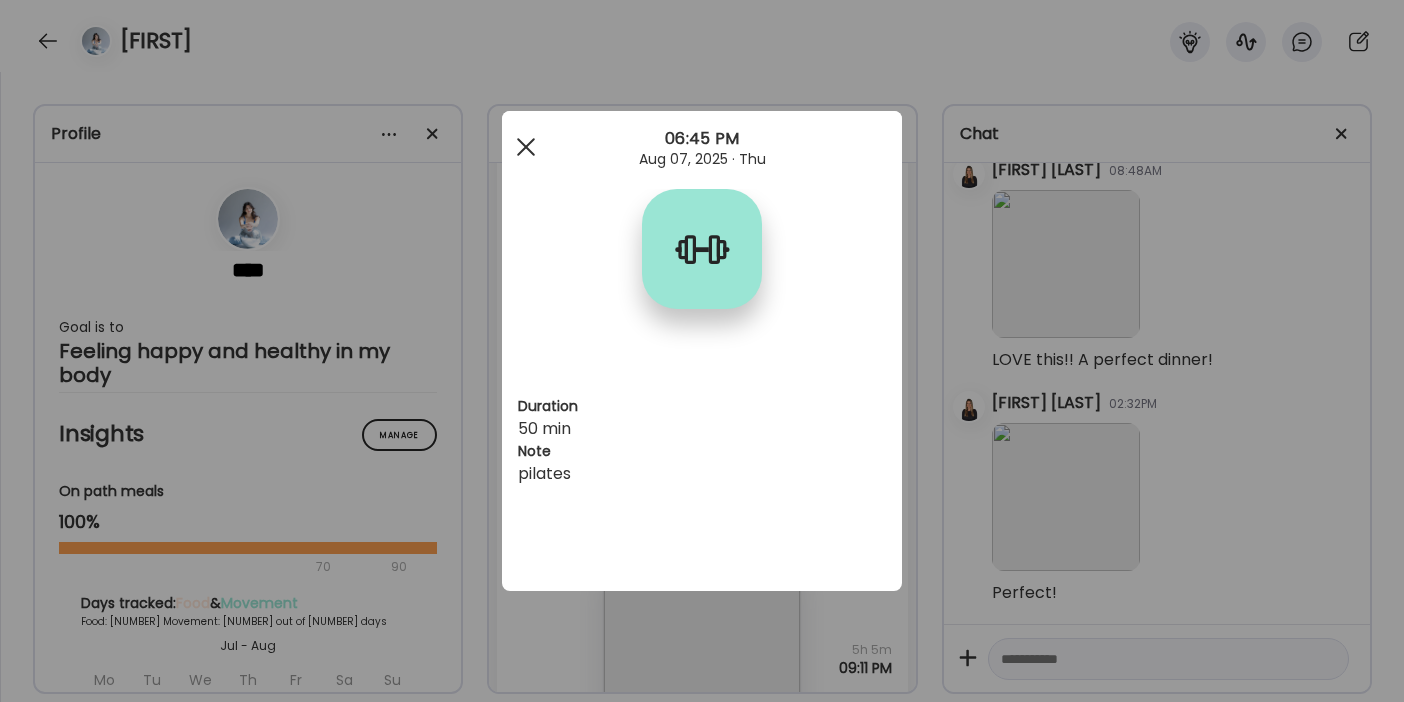 click at bounding box center (526, 147) 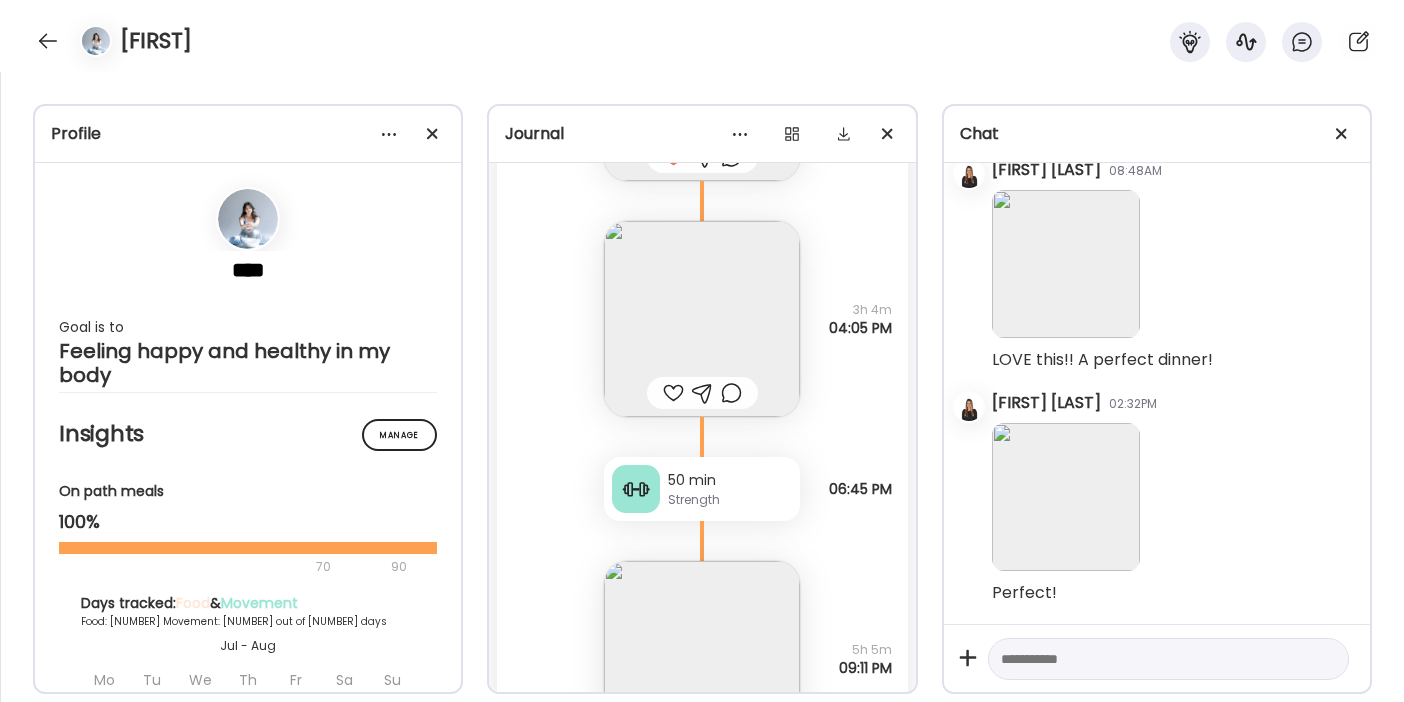 click at bounding box center (702, 319) 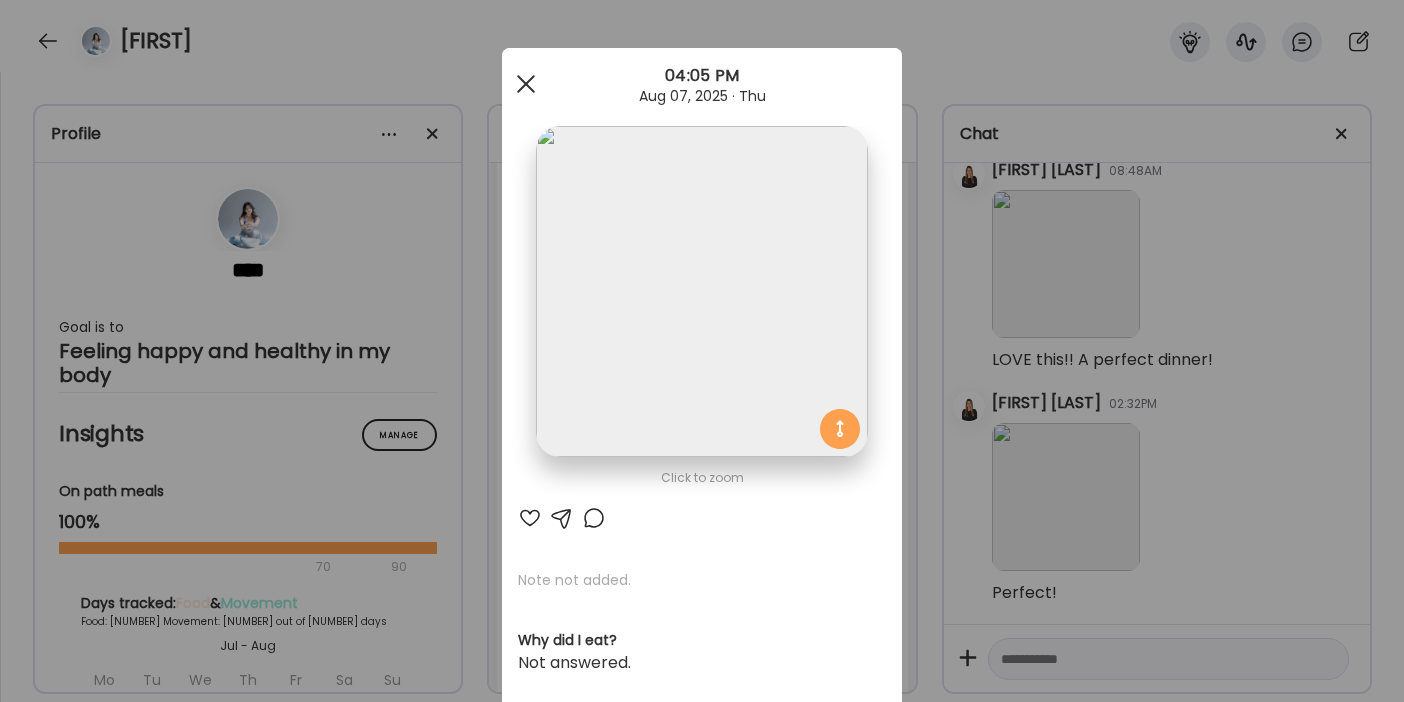 click at bounding box center (526, 84) 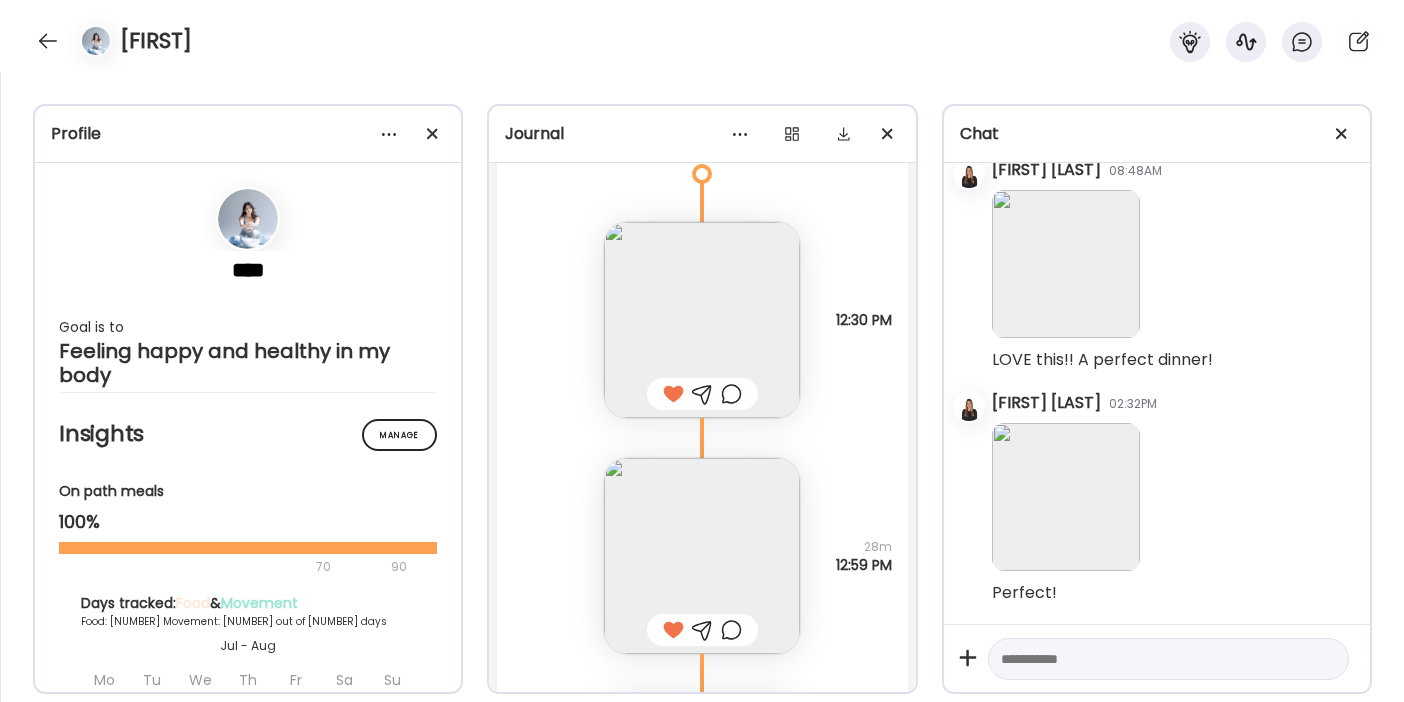 scroll, scrollTop: 11620, scrollLeft: 0, axis: vertical 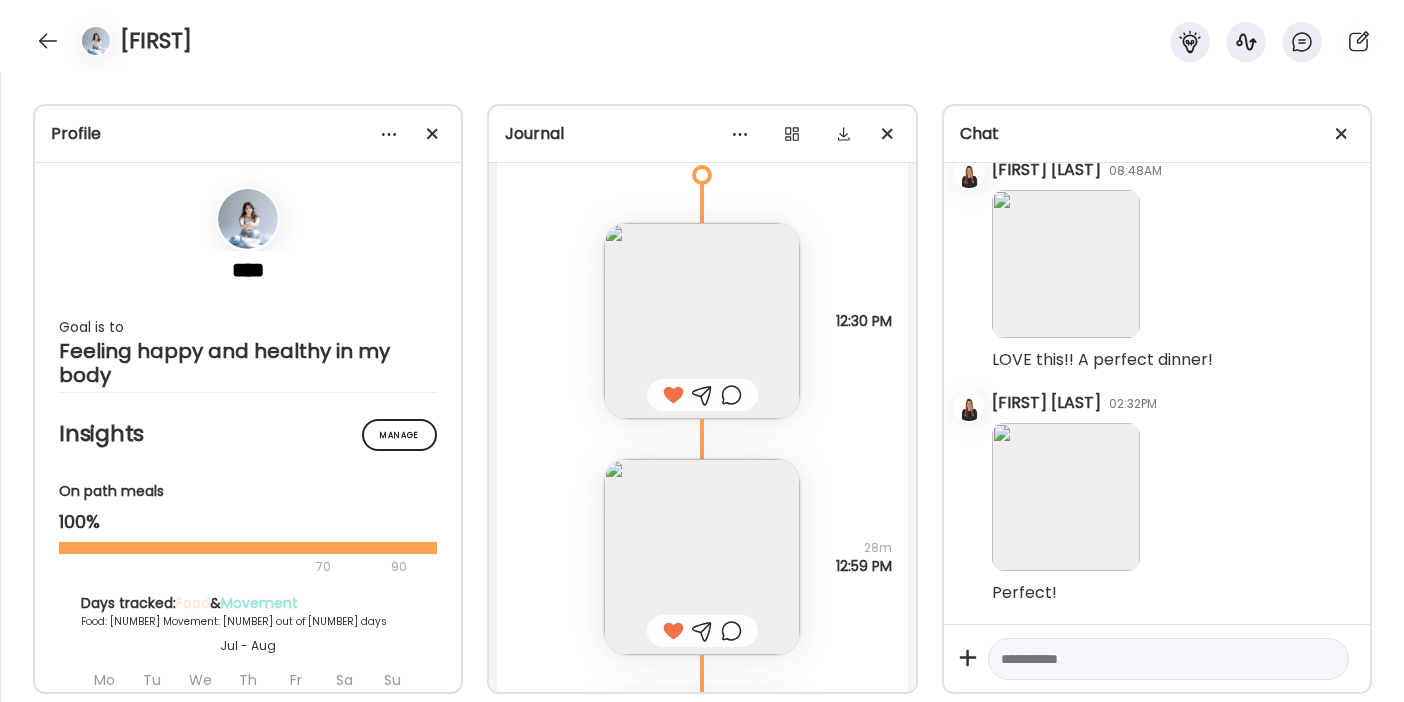 click at bounding box center [702, 321] 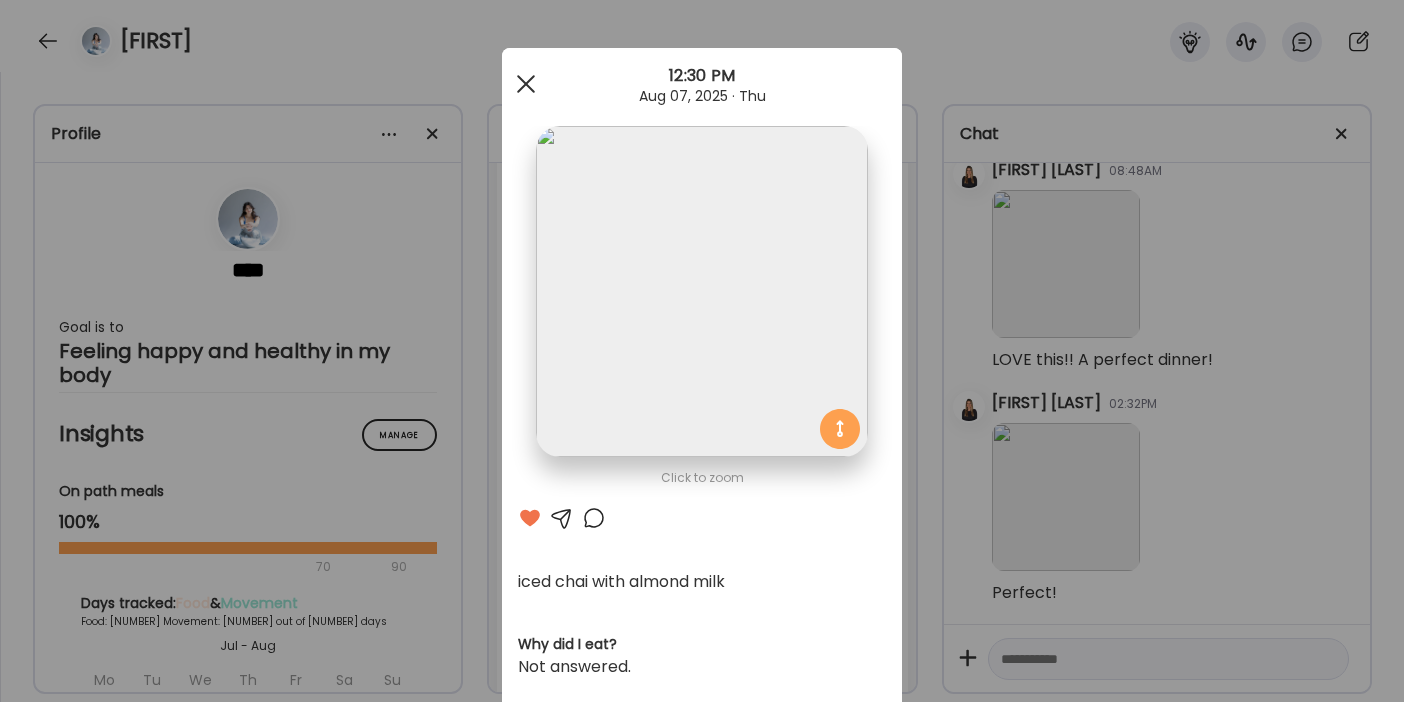 click at bounding box center [526, 84] 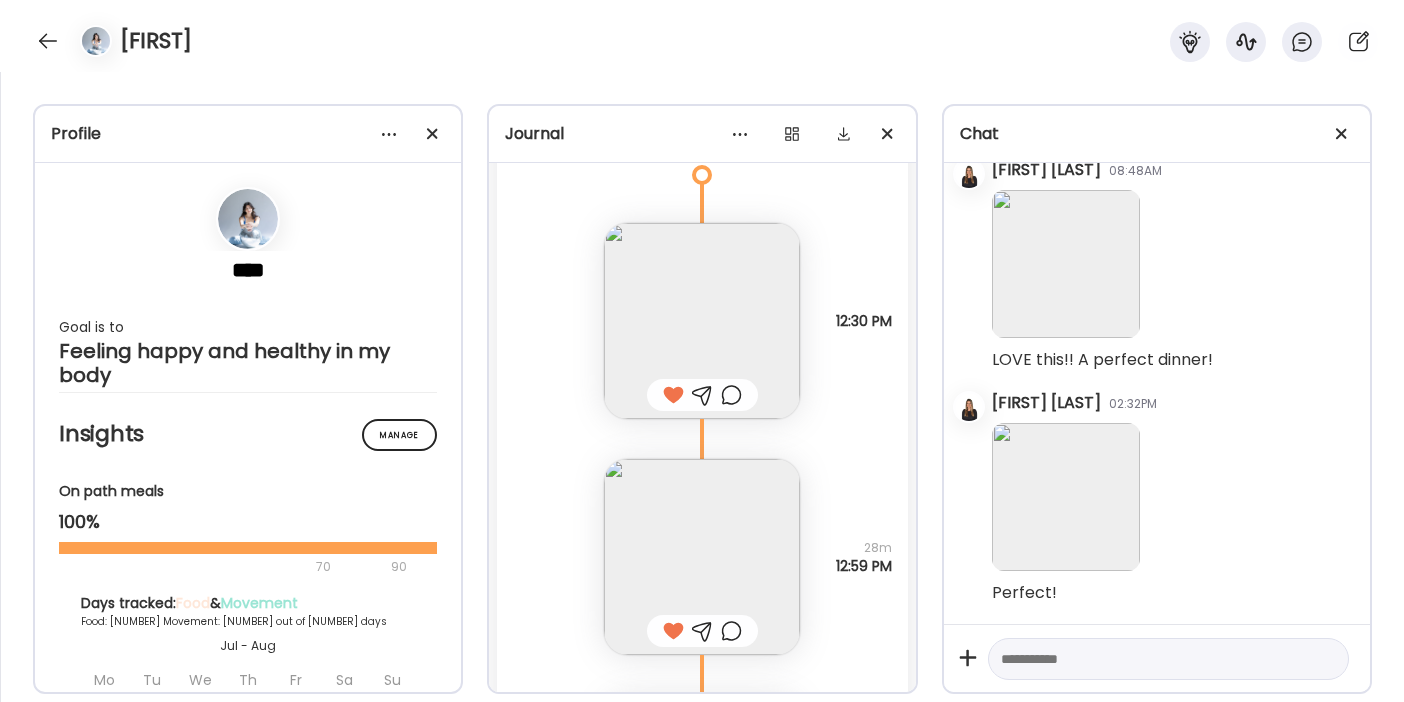 click at bounding box center [702, 321] 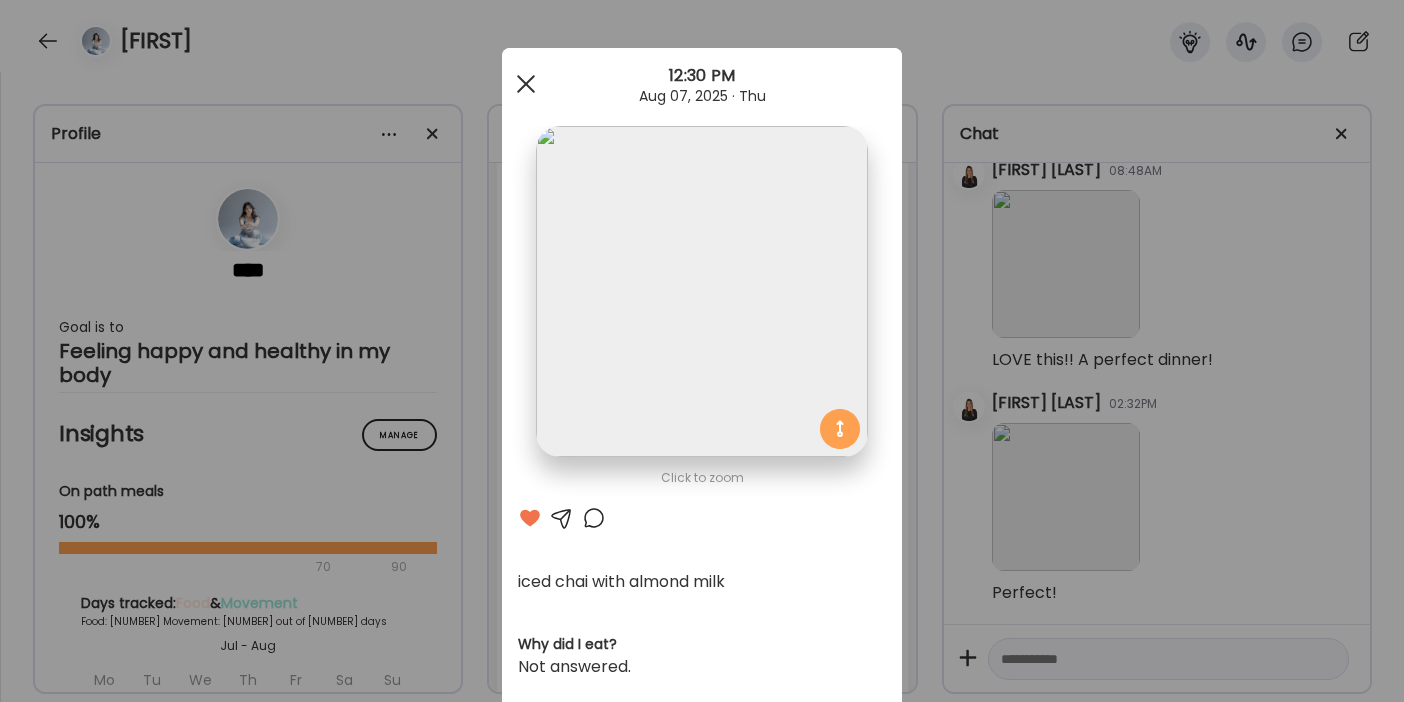 click at bounding box center (526, 84) 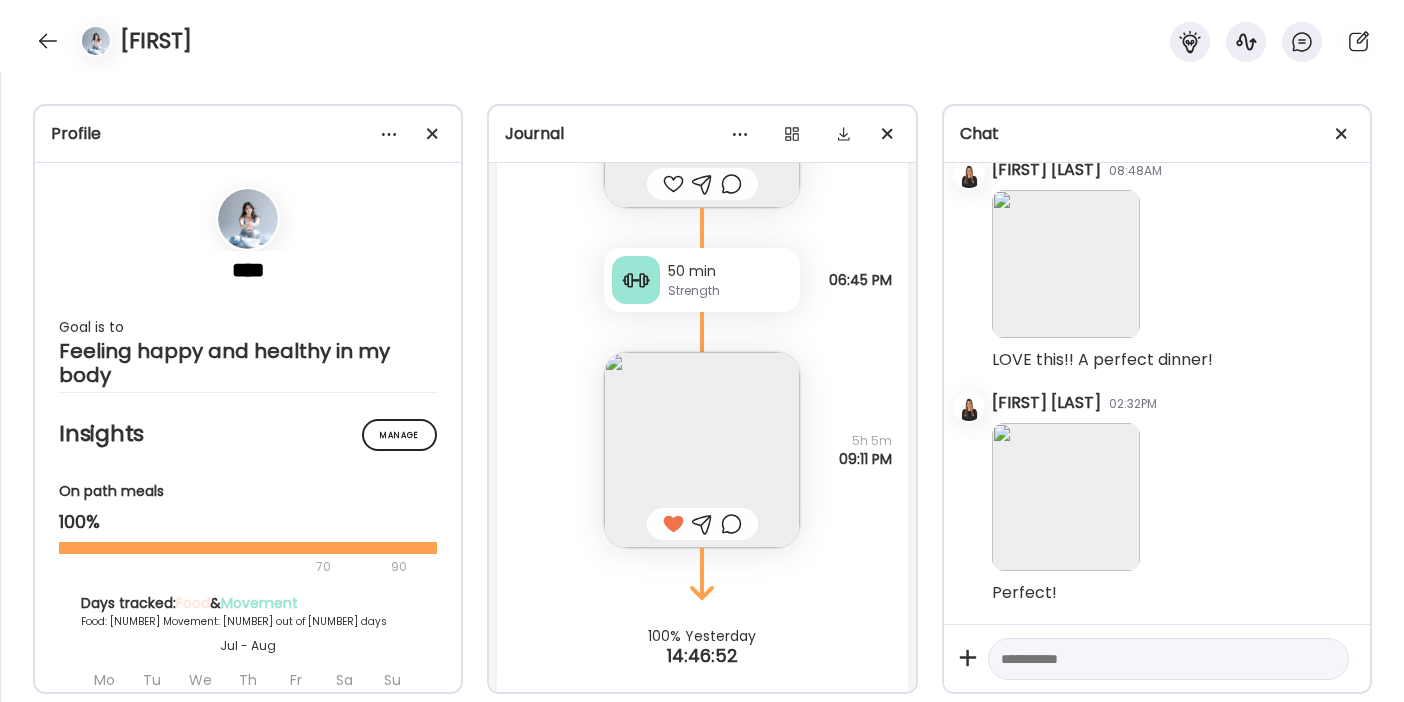 scroll, scrollTop: 12538, scrollLeft: 0, axis: vertical 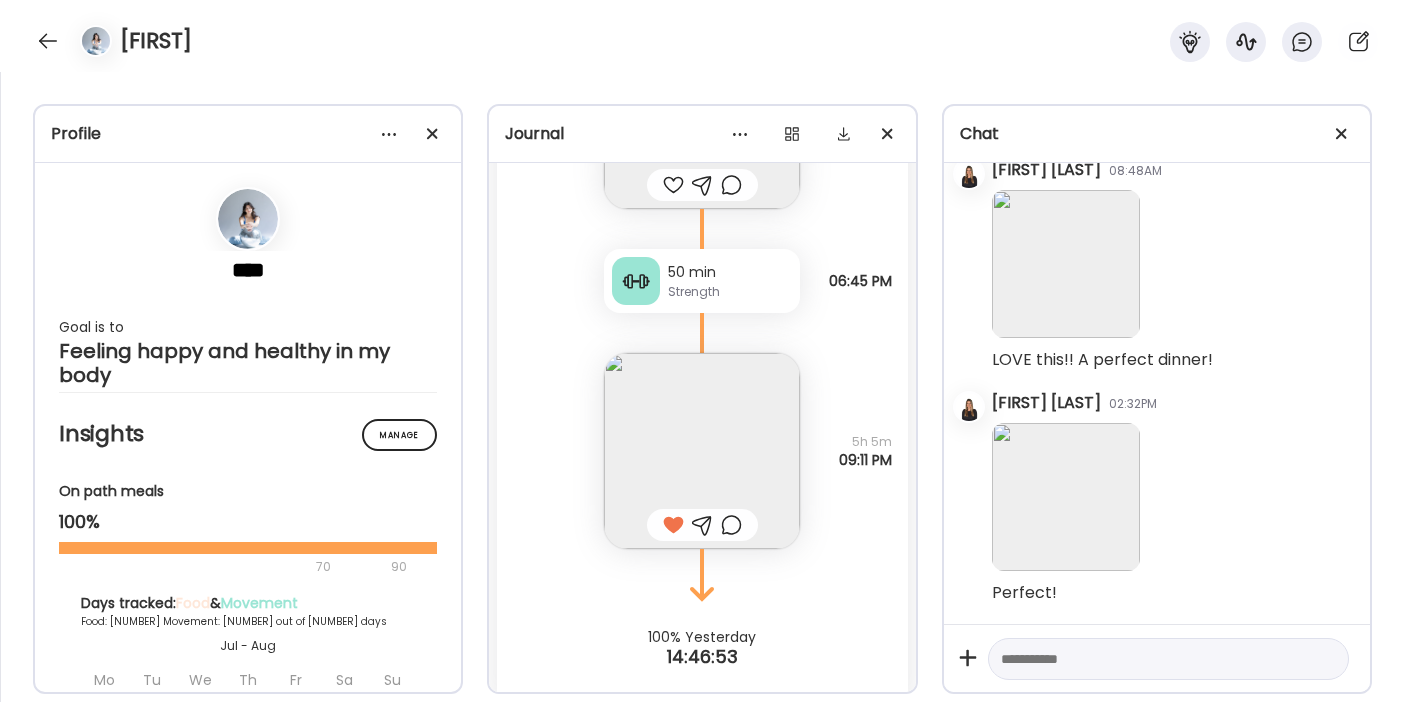 click at bounding box center [702, 451] 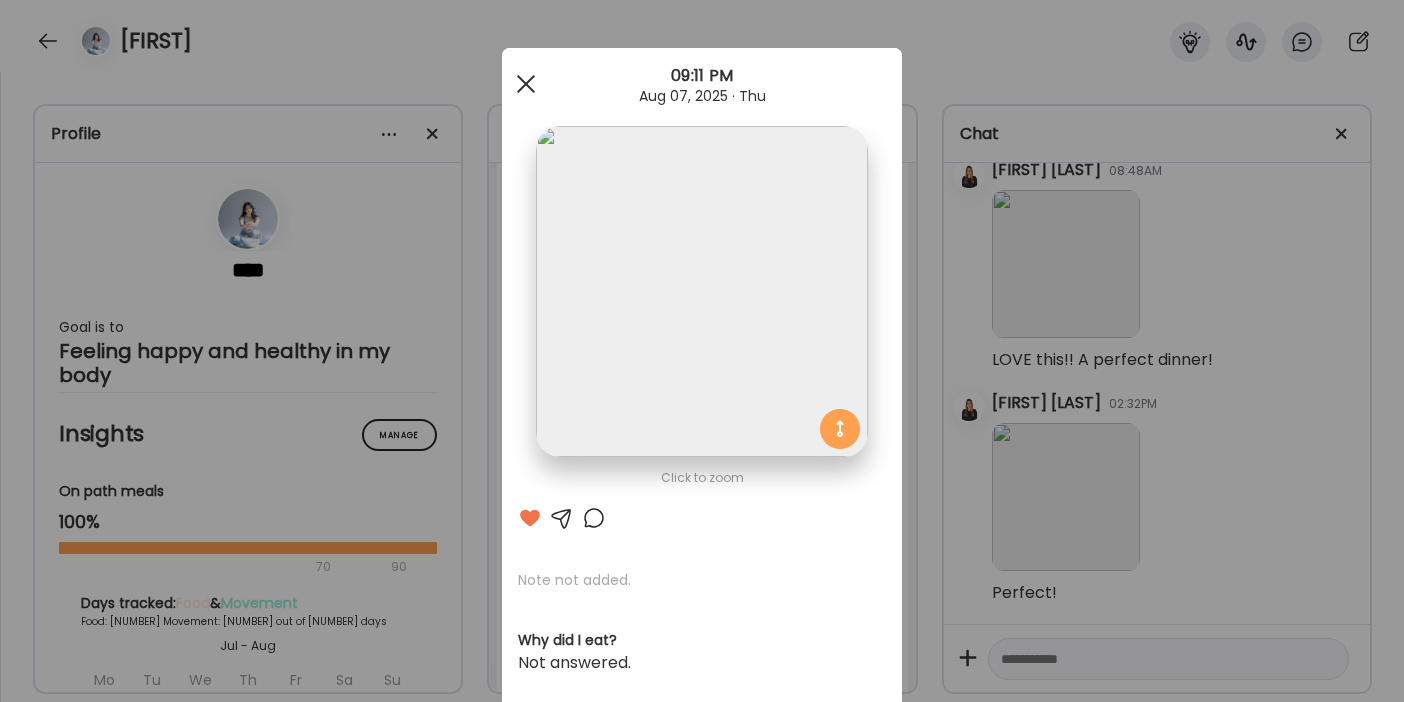 click at bounding box center [526, 84] 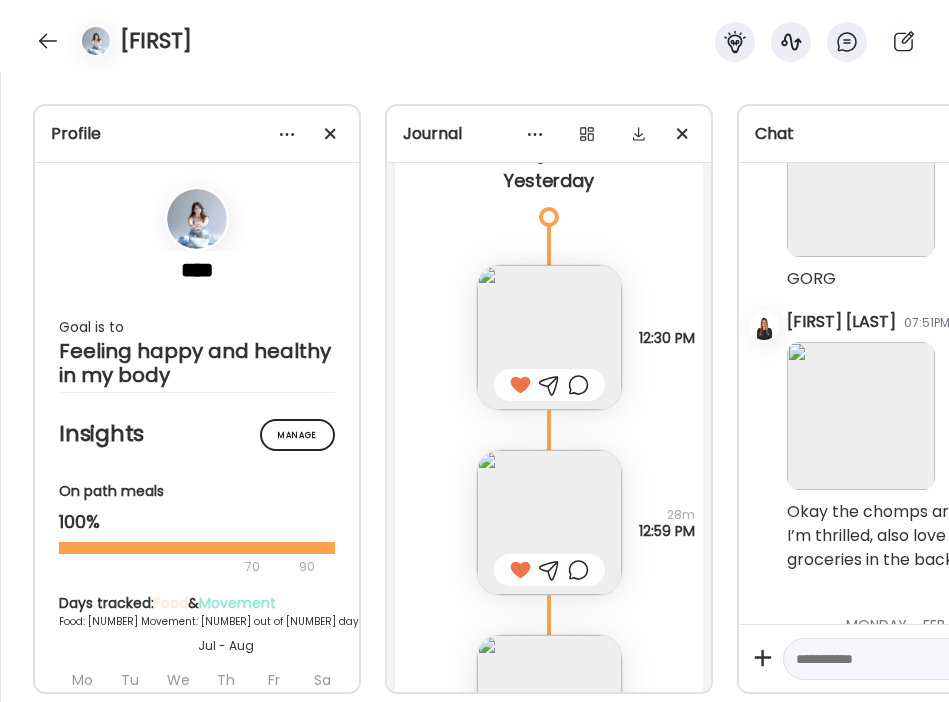 scroll, scrollTop: 12245, scrollLeft: 0, axis: vertical 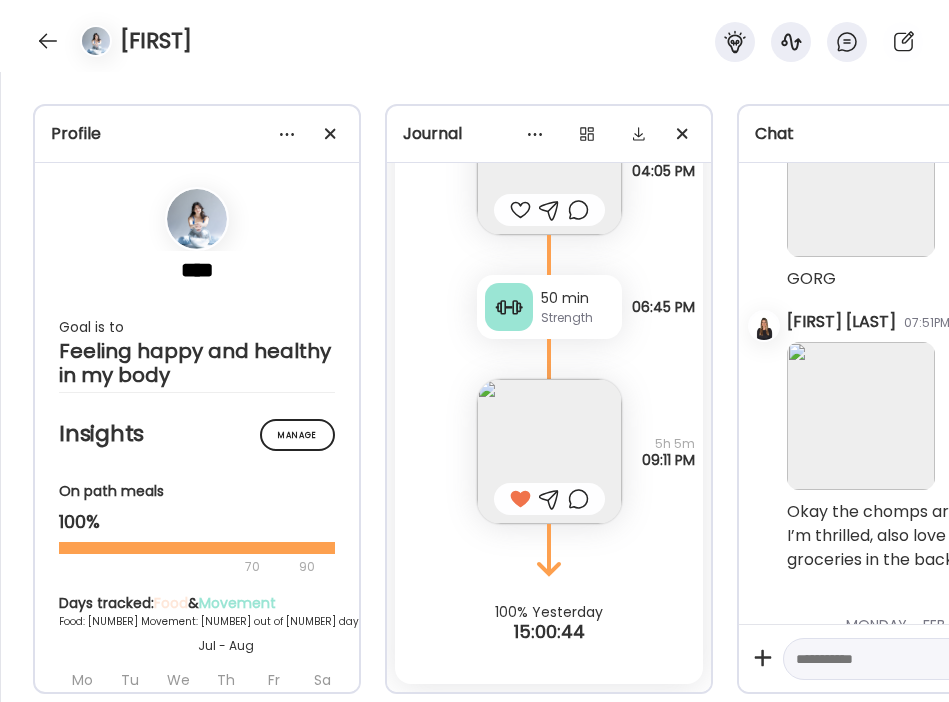 click at bounding box center (549, 451) 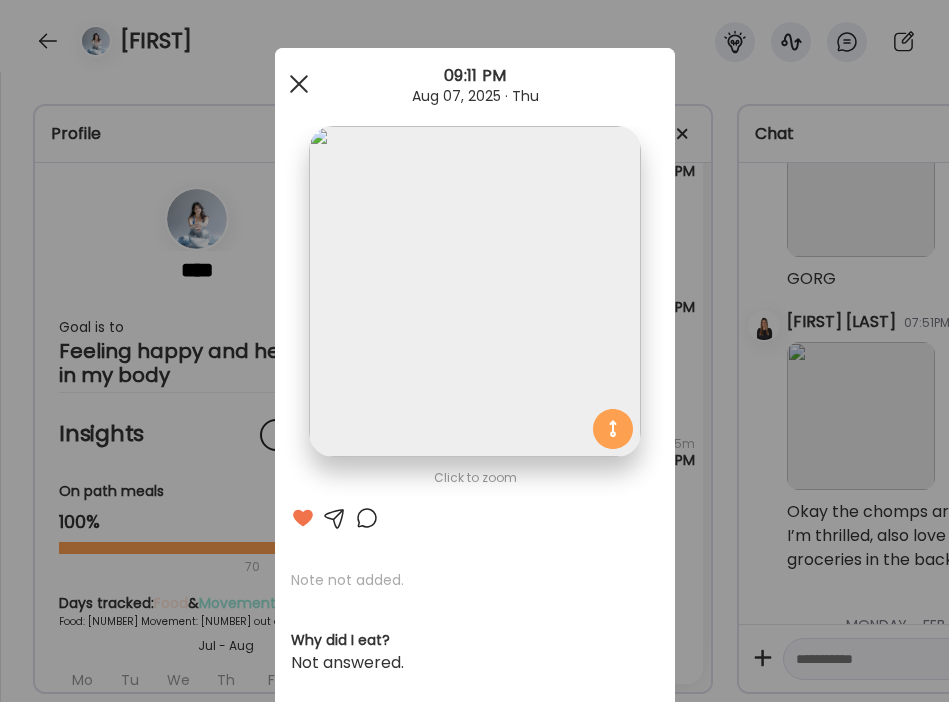 click at bounding box center [298, 84] 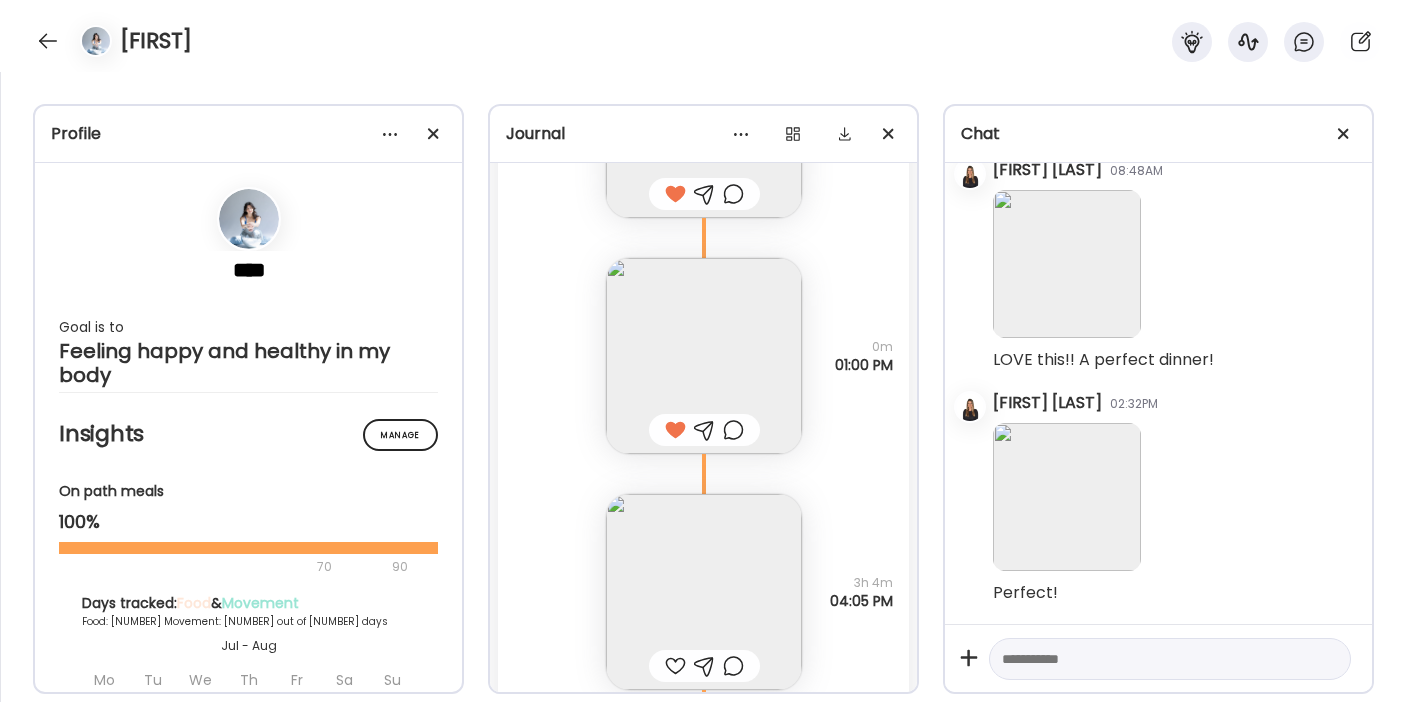 scroll, scrollTop: 12320, scrollLeft: 0, axis: vertical 